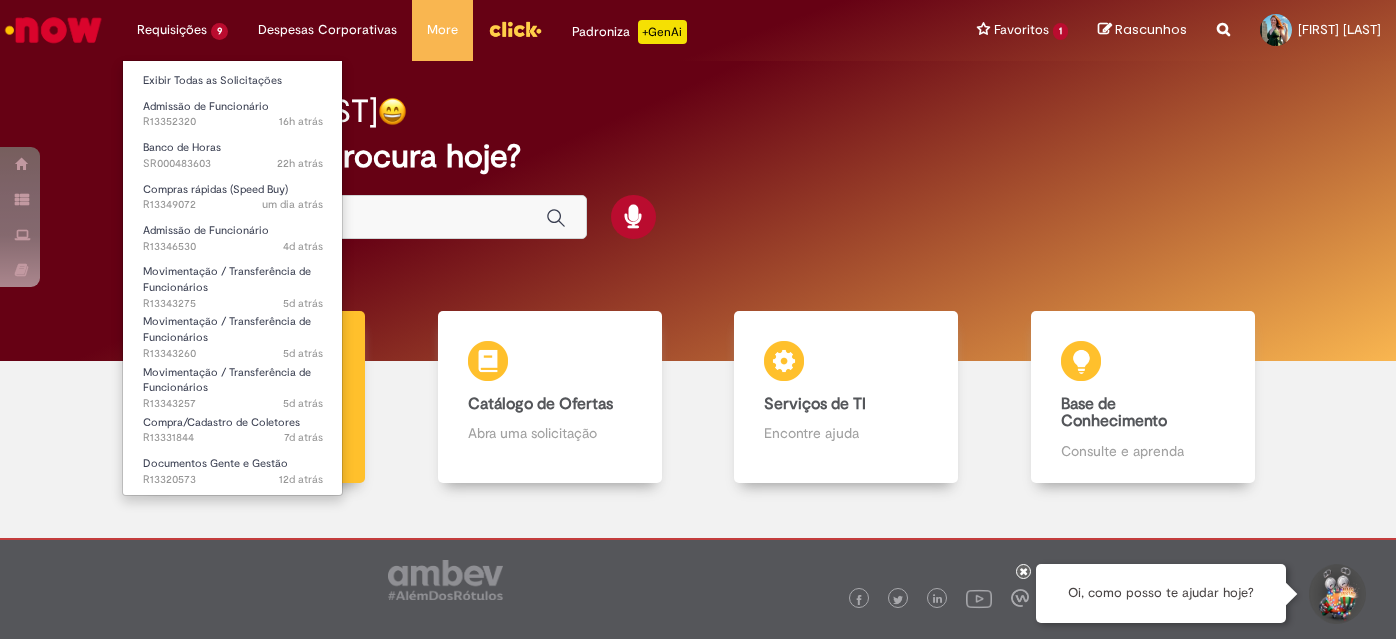 scroll, scrollTop: 0, scrollLeft: 0, axis: both 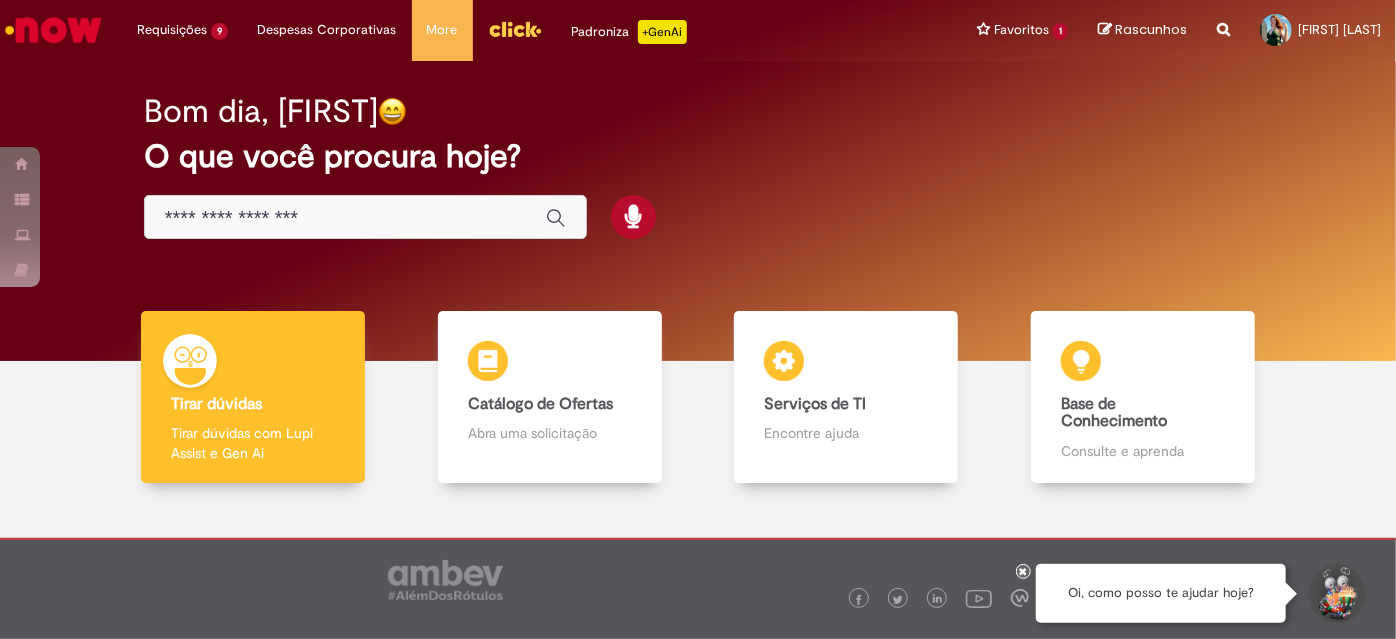 click at bounding box center [365, 217] 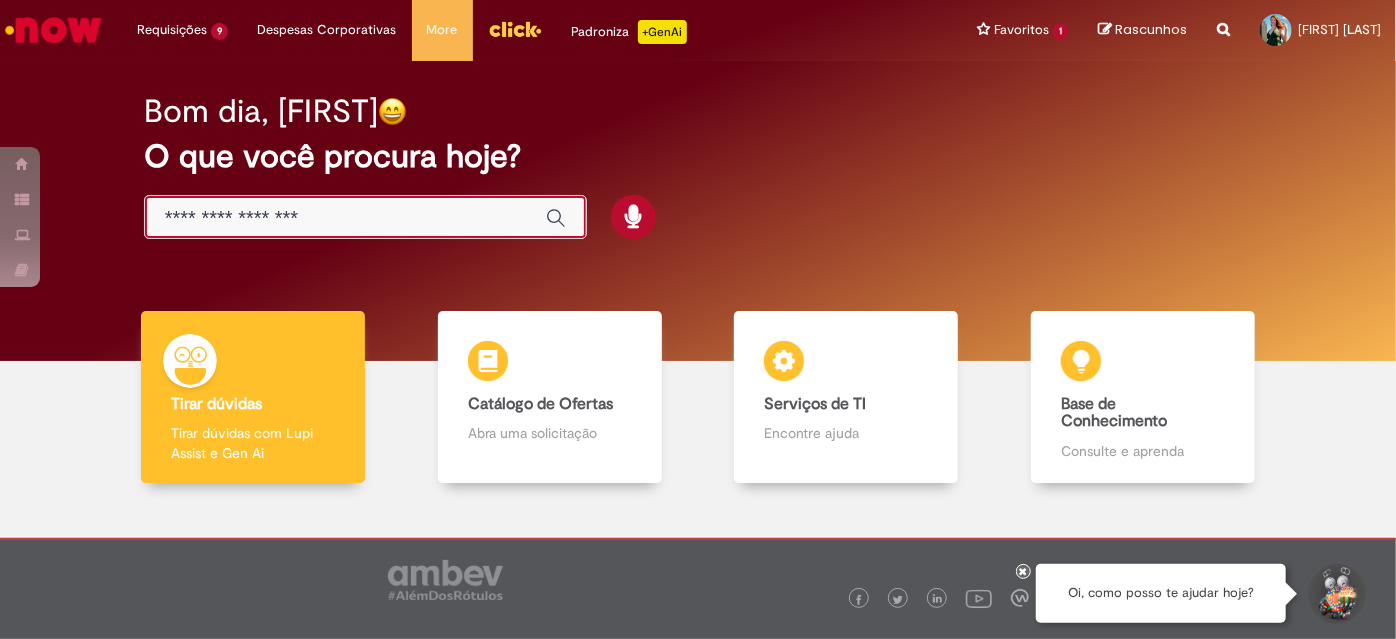 click at bounding box center (345, 218) 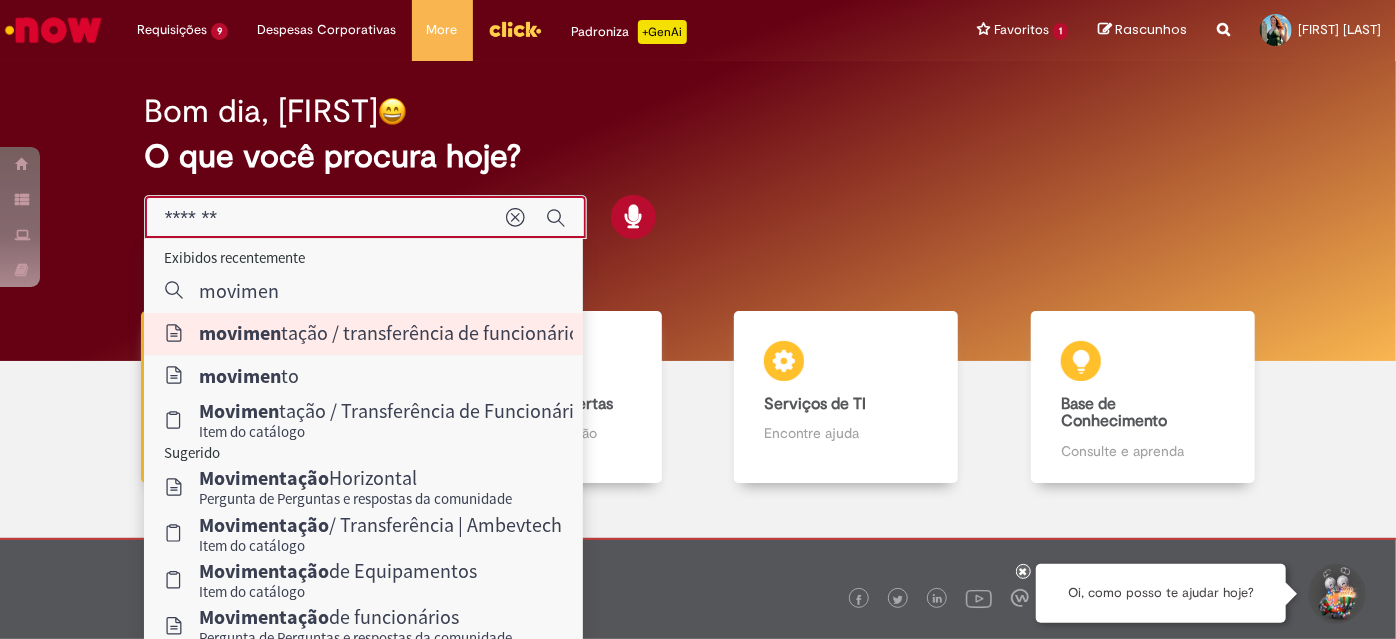 type on "**********" 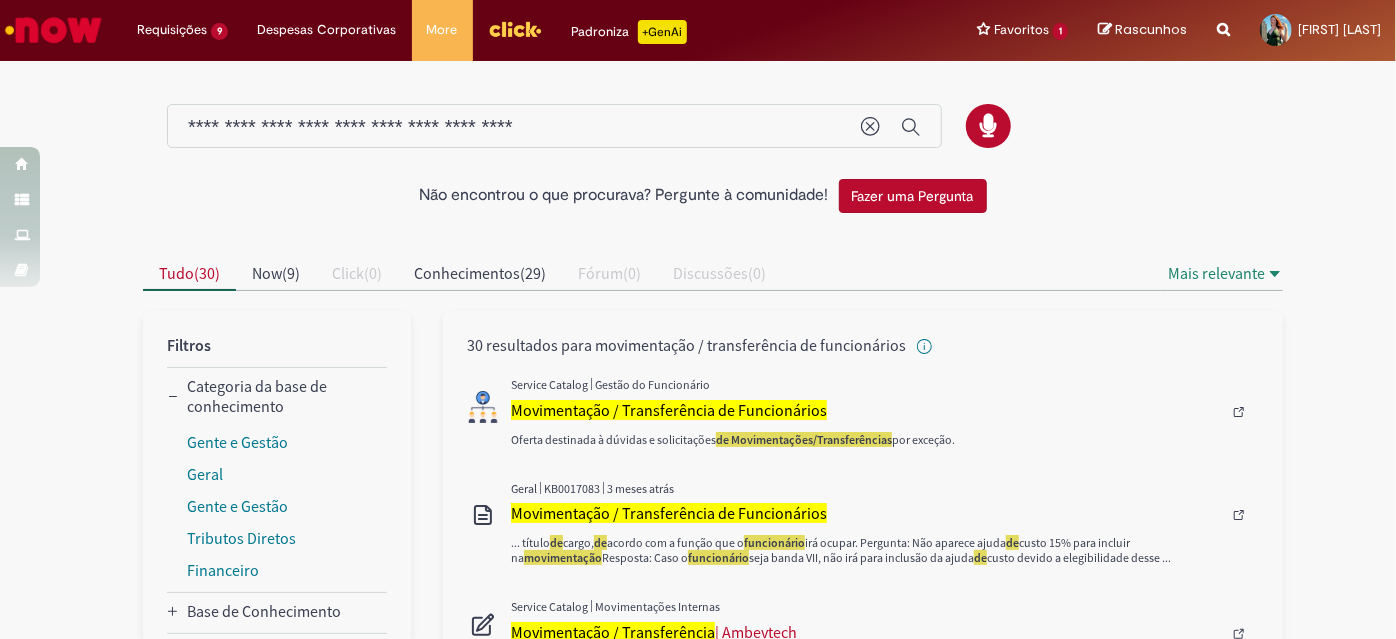 scroll, scrollTop: 181, scrollLeft: 0, axis: vertical 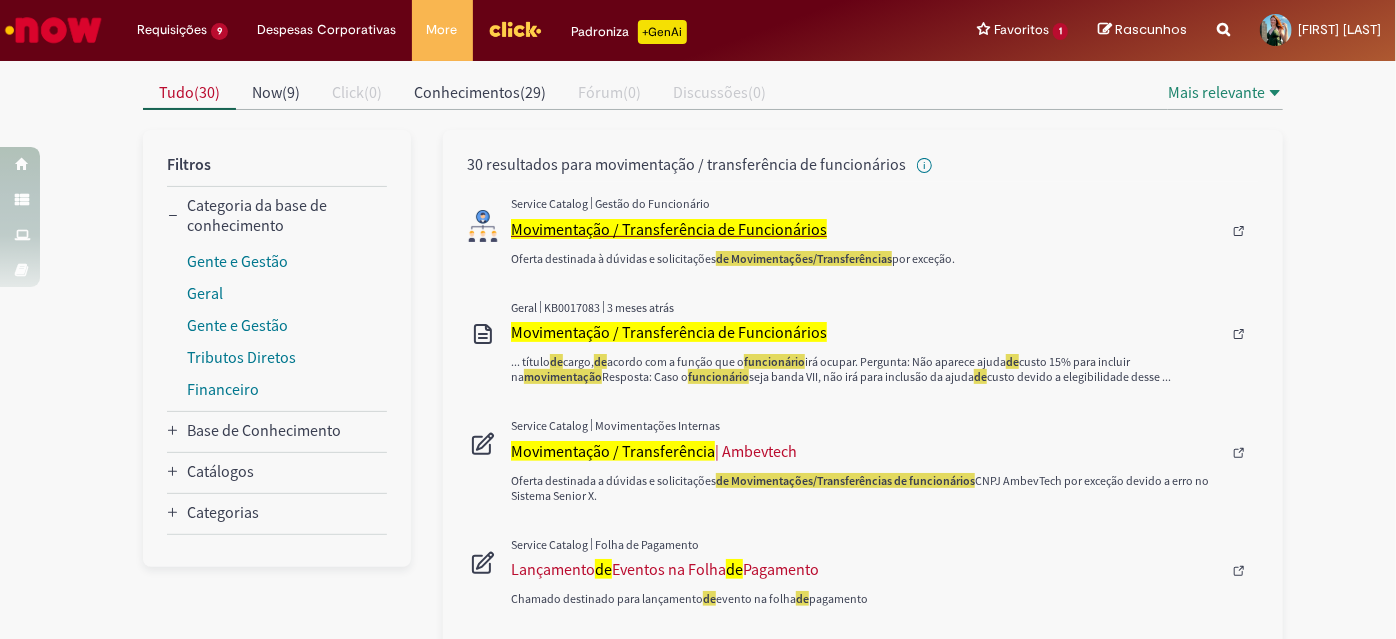 click on "Movimentação / Transferência de Funcionários" at bounding box center [669, 229] 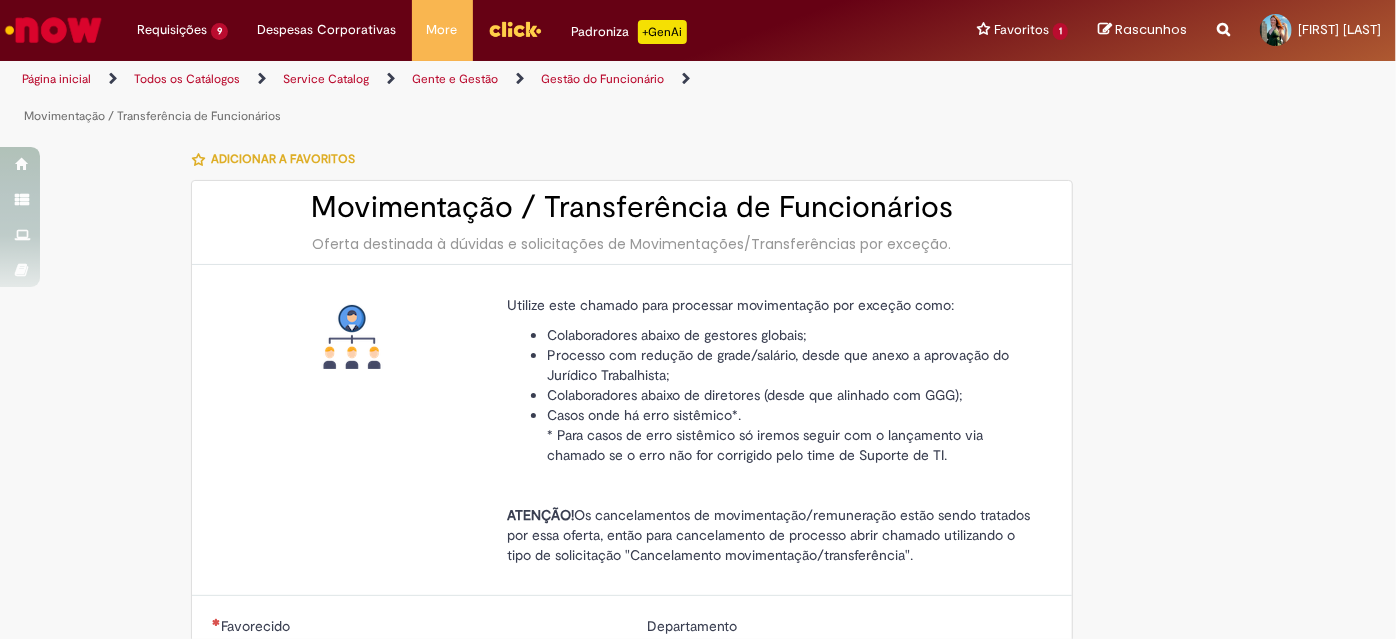 type on "********" 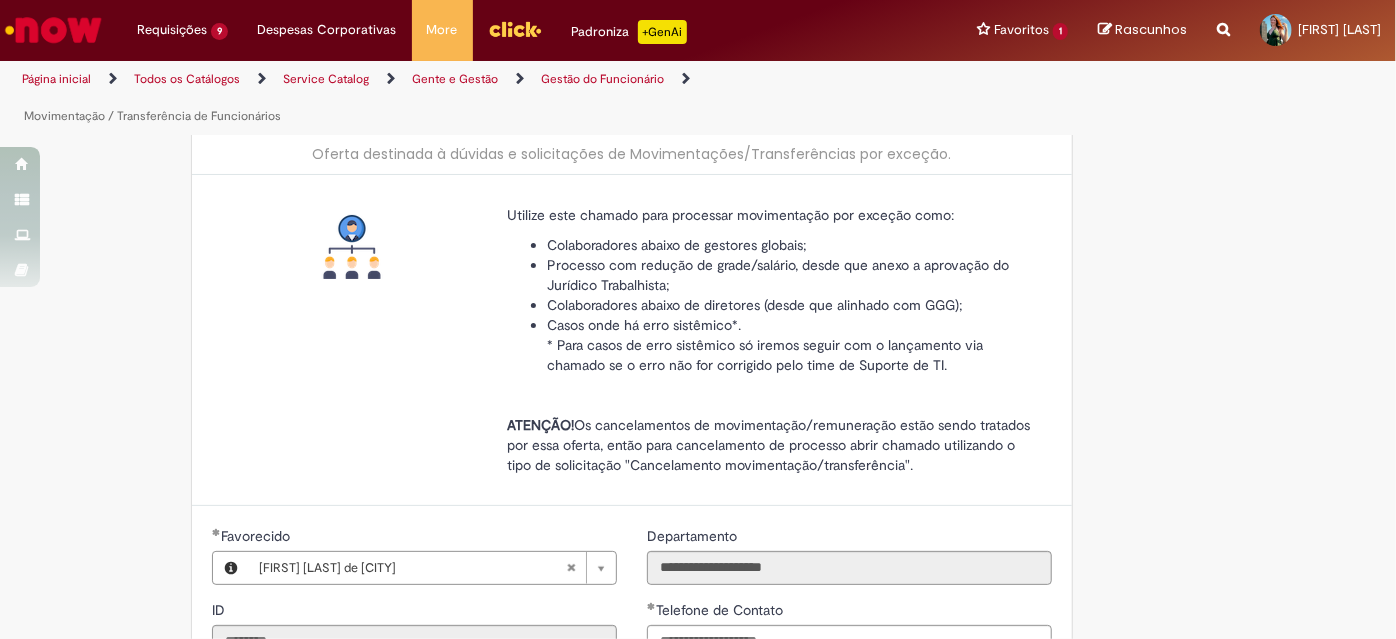 scroll, scrollTop: 0, scrollLeft: 0, axis: both 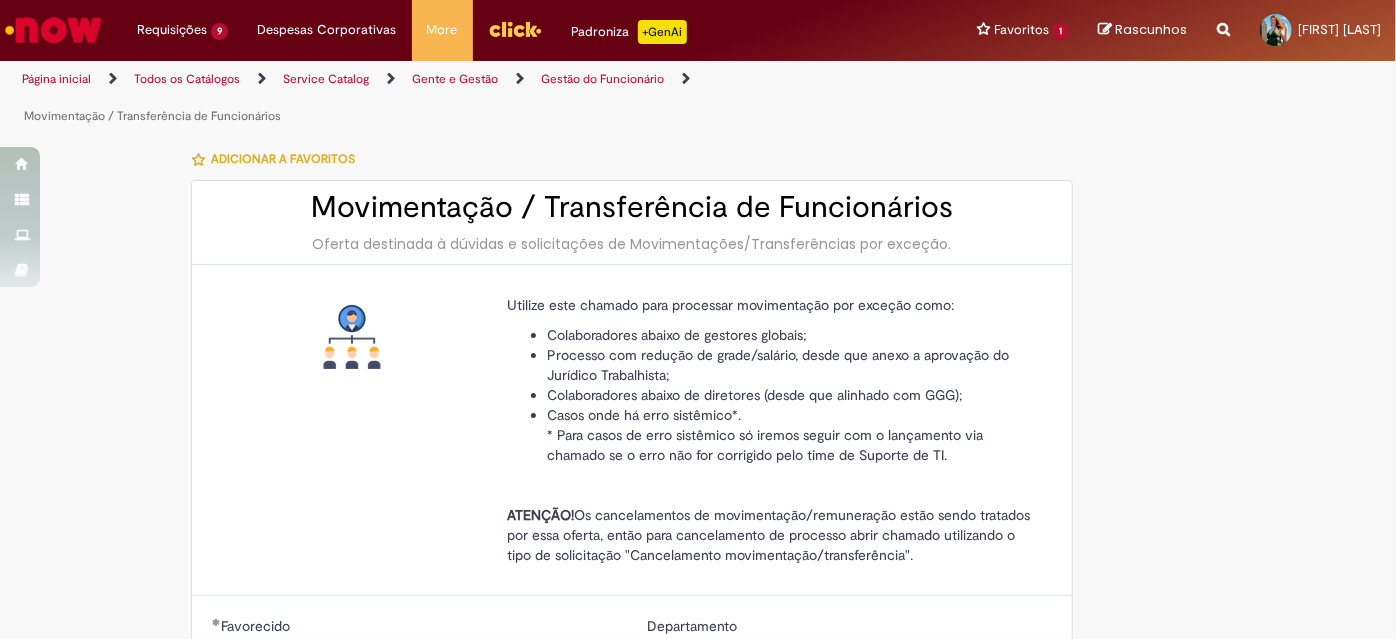 click on "Página inicial" at bounding box center [56, 79] 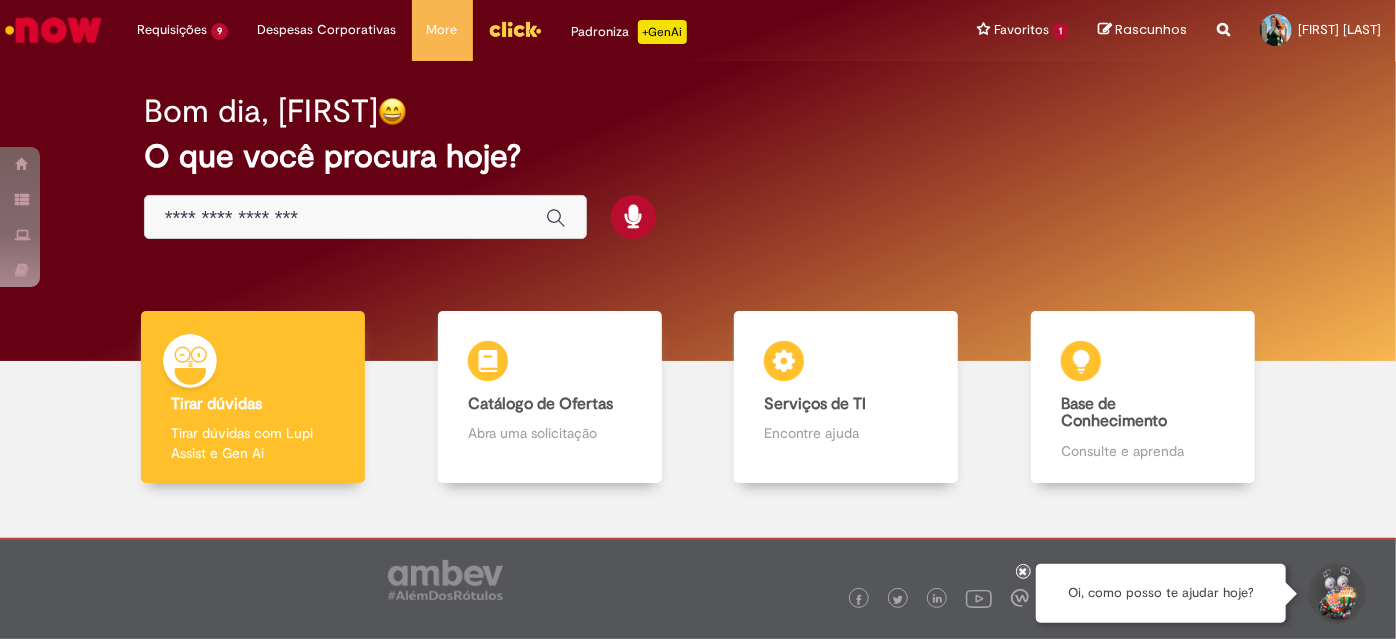 click on "Bom dia, [FIRST]
O que você procura hoje?" at bounding box center (698, 167) 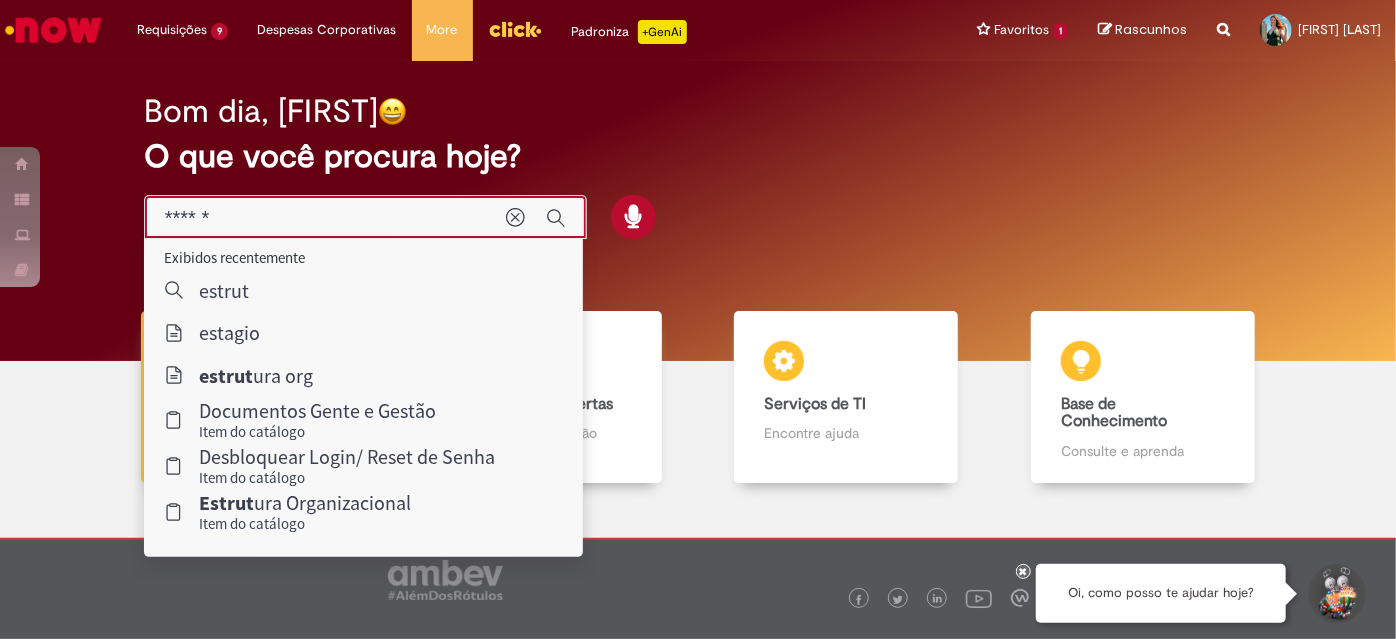 type on "*******" 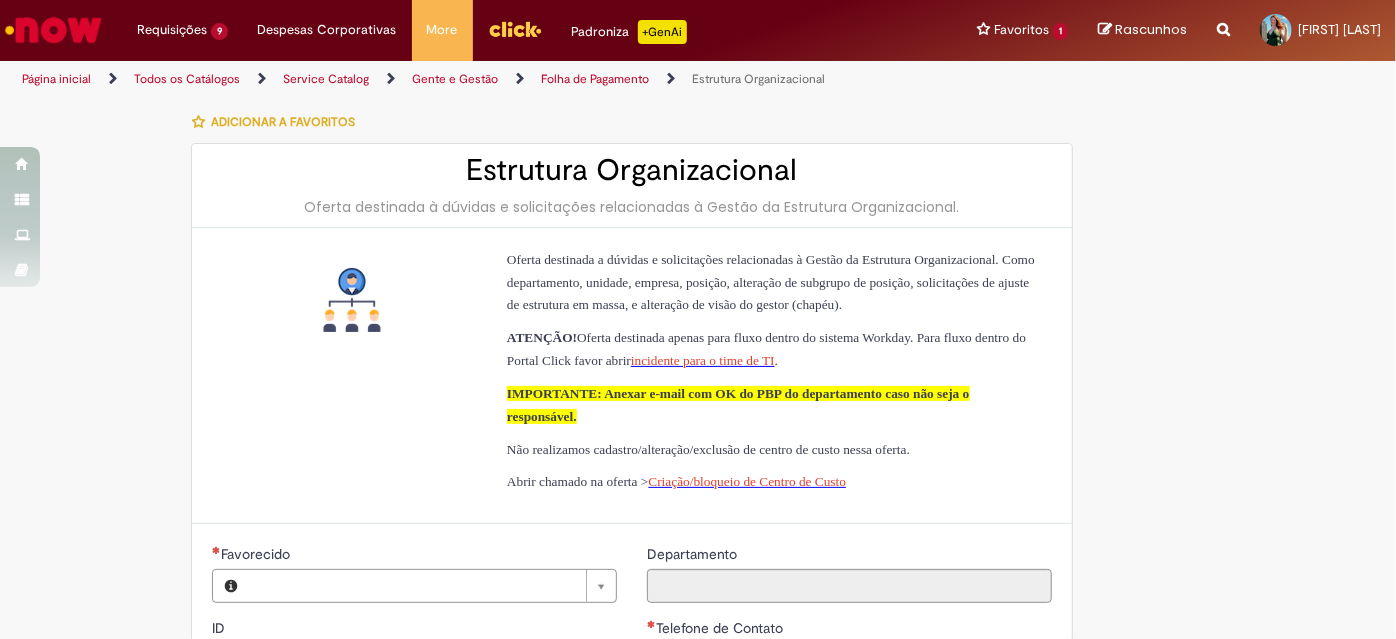 type on "********" 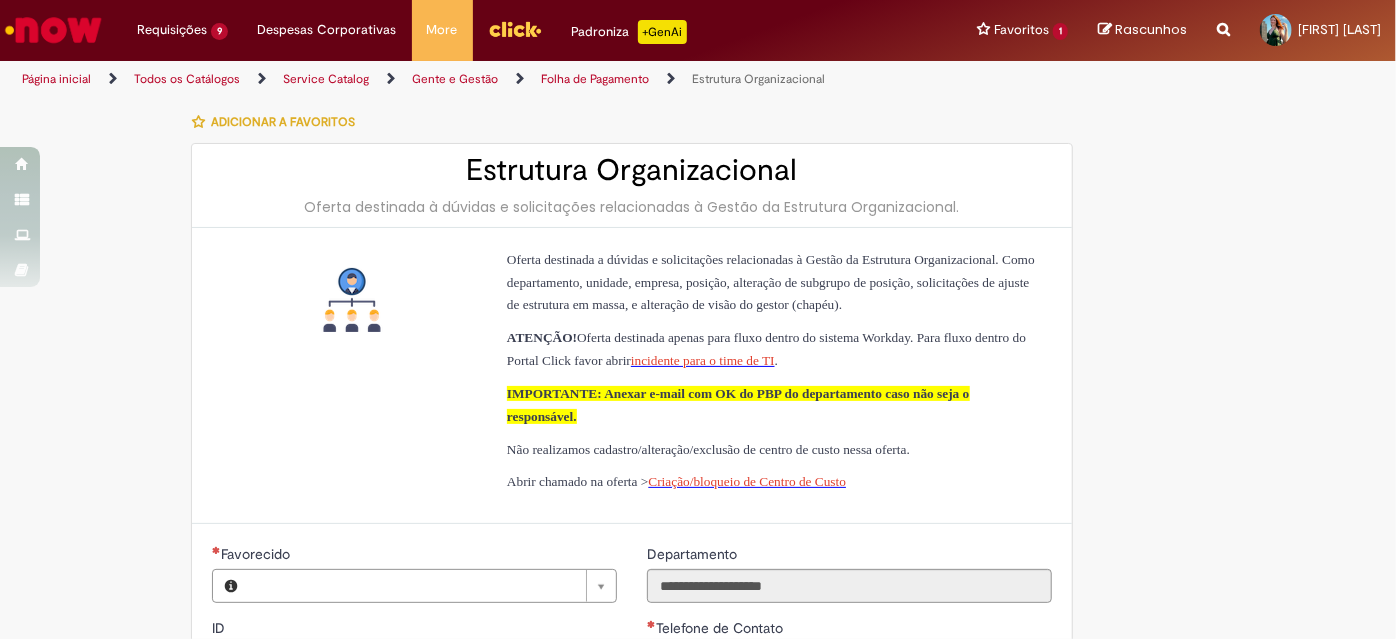 type on "**********" 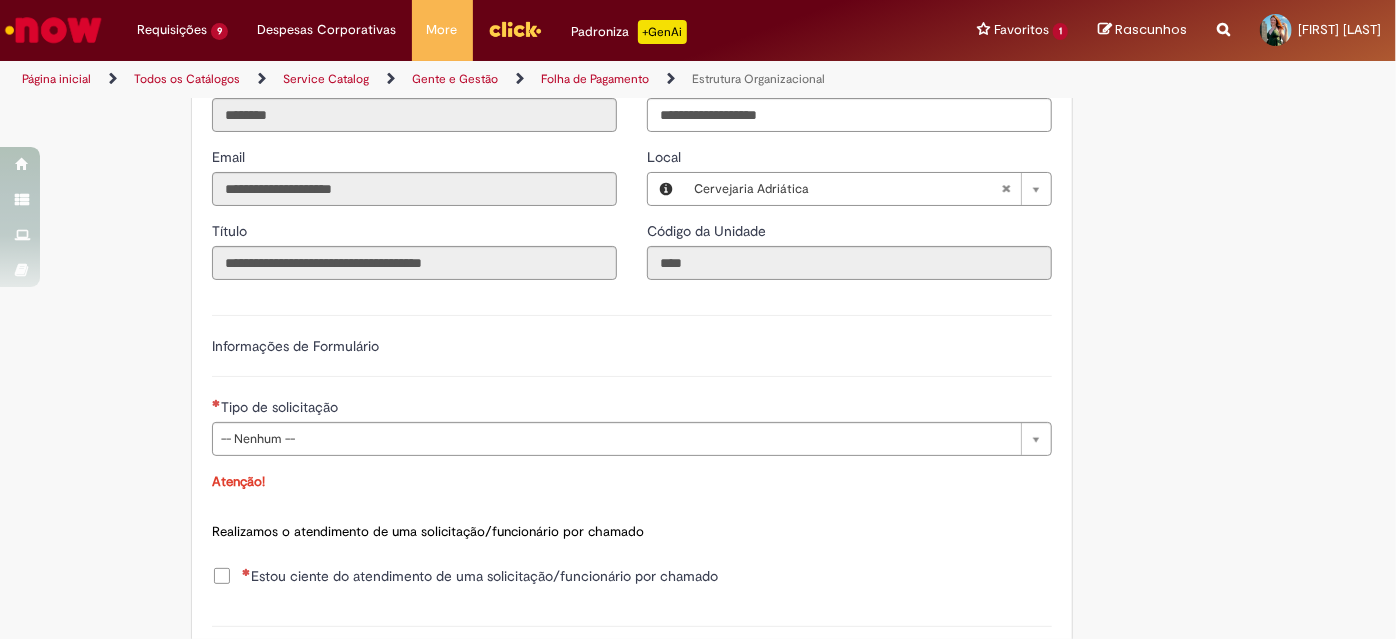 scroll, scrollTop: 727, scrollLeft: 0, axis: vertical 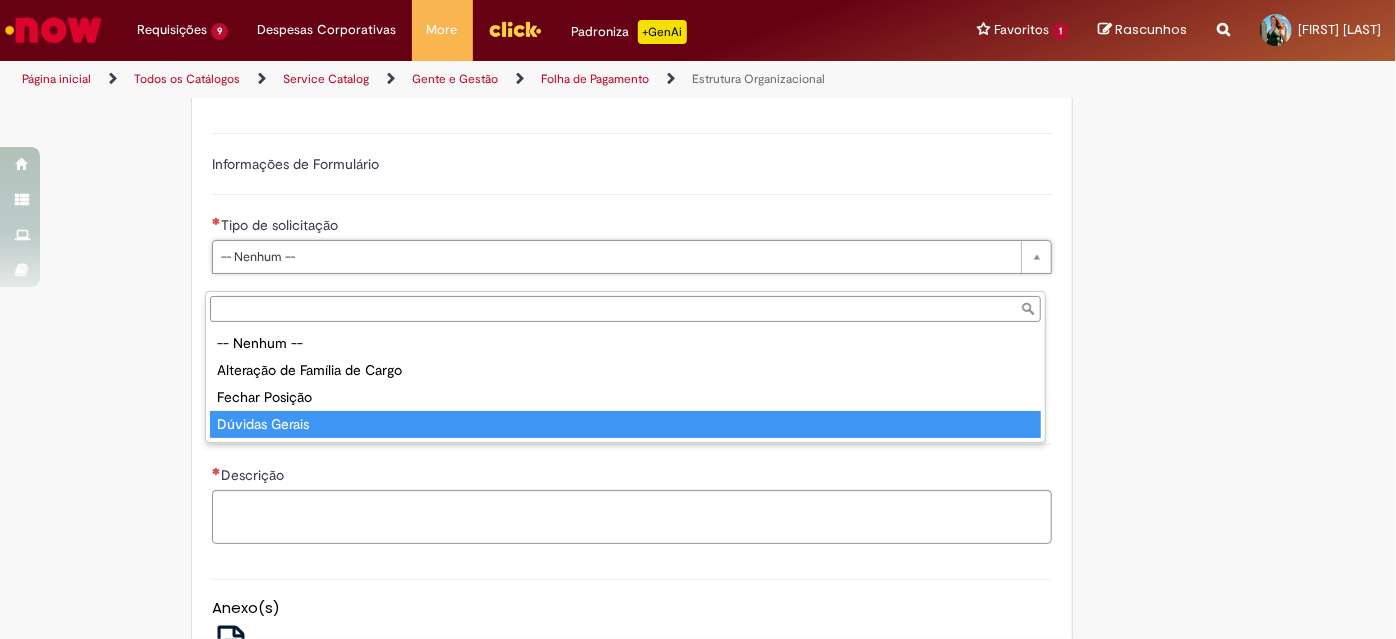 type on "**********" 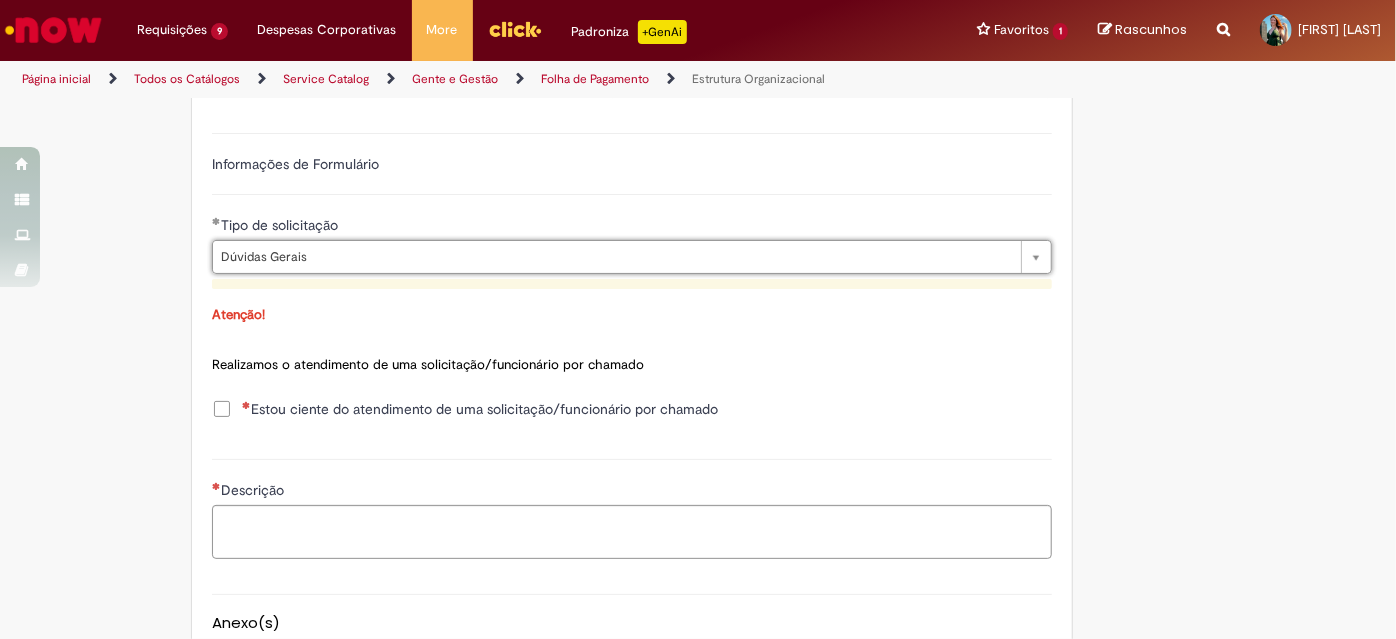 scroll, scrollTop: 818, scrollLeft: 0, axis: vertical 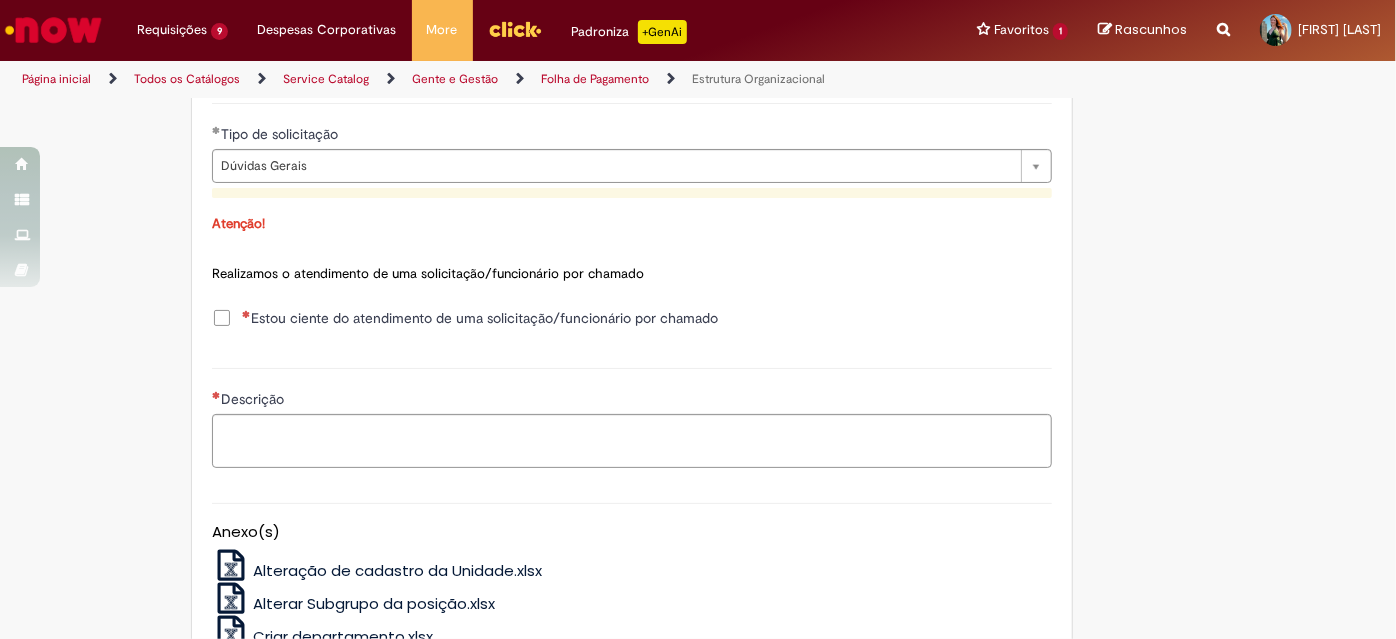 click on "Estou ciente do atendimento de uma solicitação/funcionário por chamado" at bounding box center [480, 318] 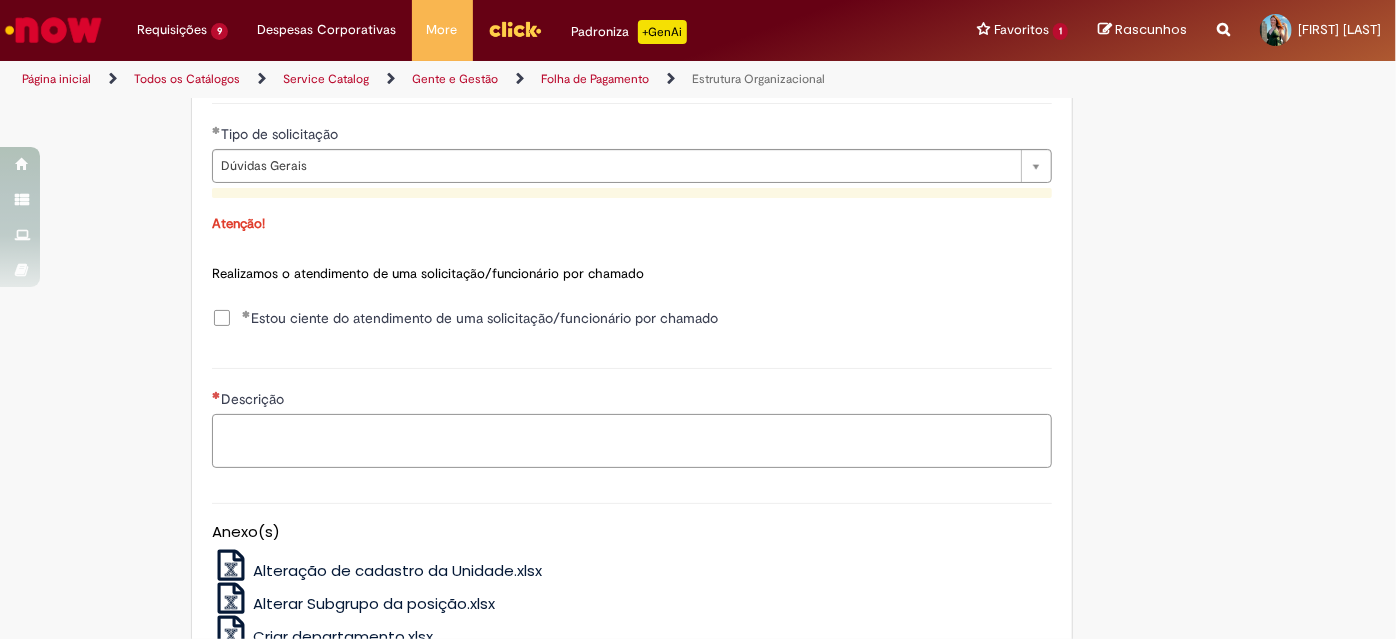 click on "Descrição" at bounding box center (632, 440) 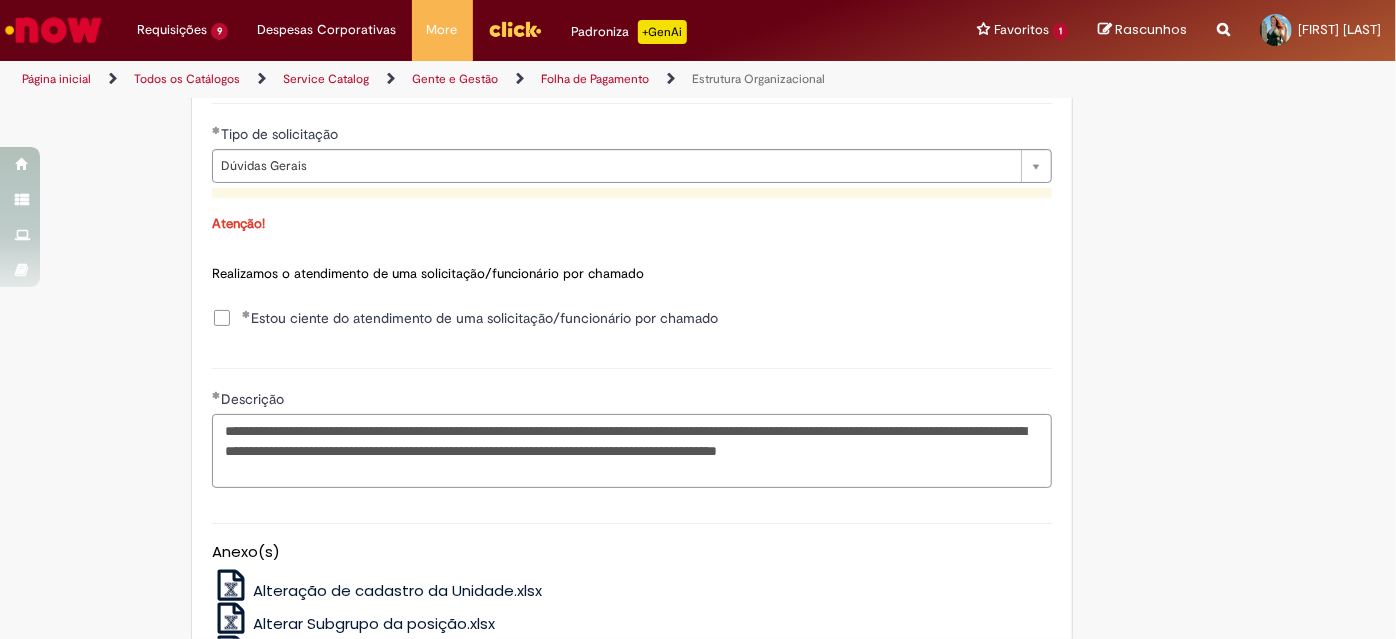 type on "**********" 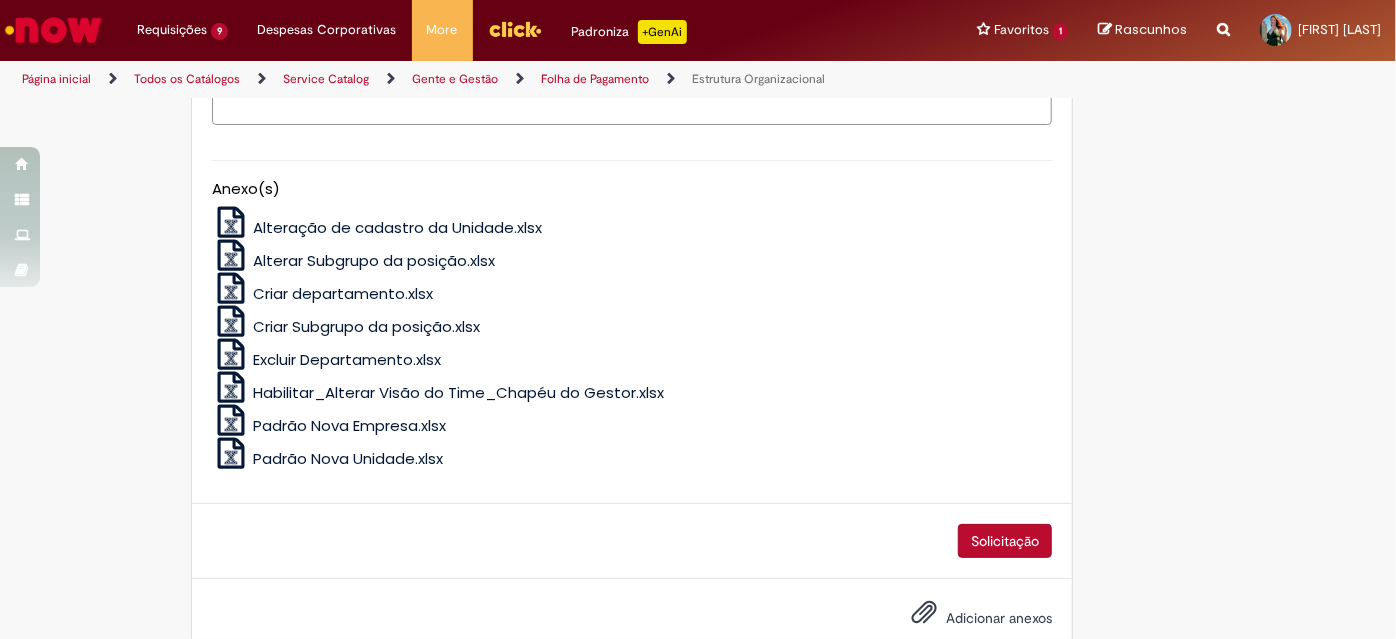 scroll, scrollTop: 1254, scrollLeft: 0, axis: vertical 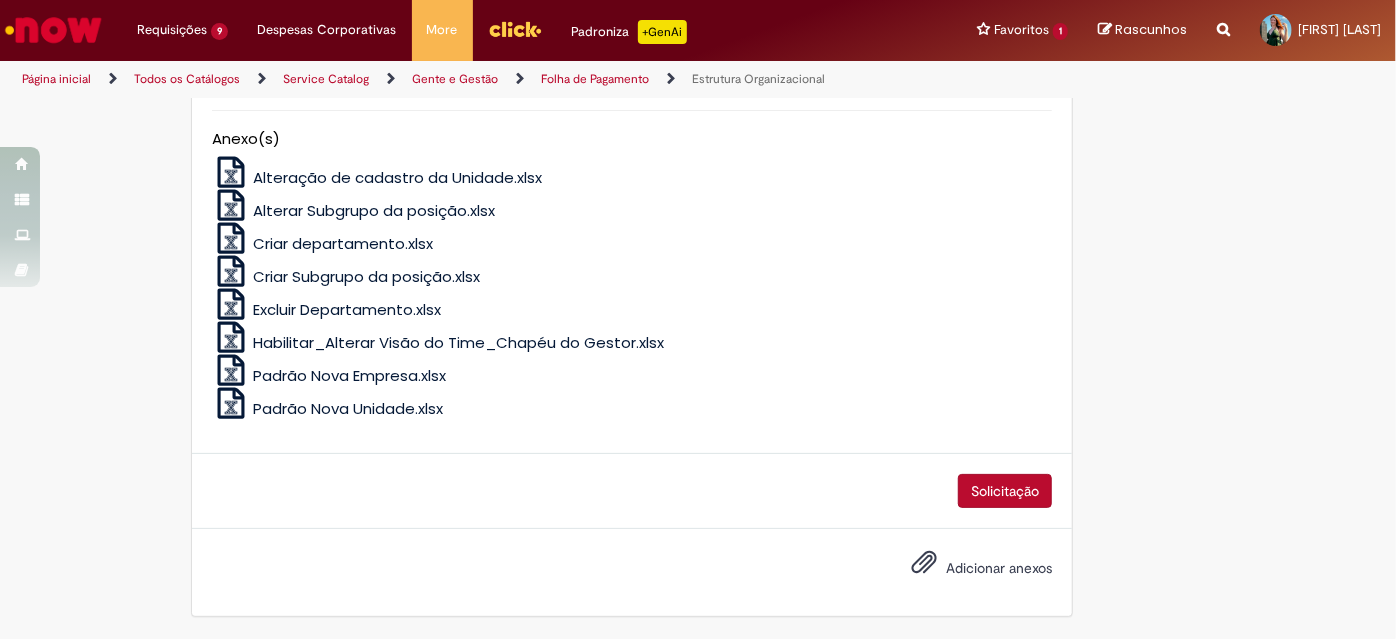 click on "Adicionar anexos" at bounding box center (999, 568) 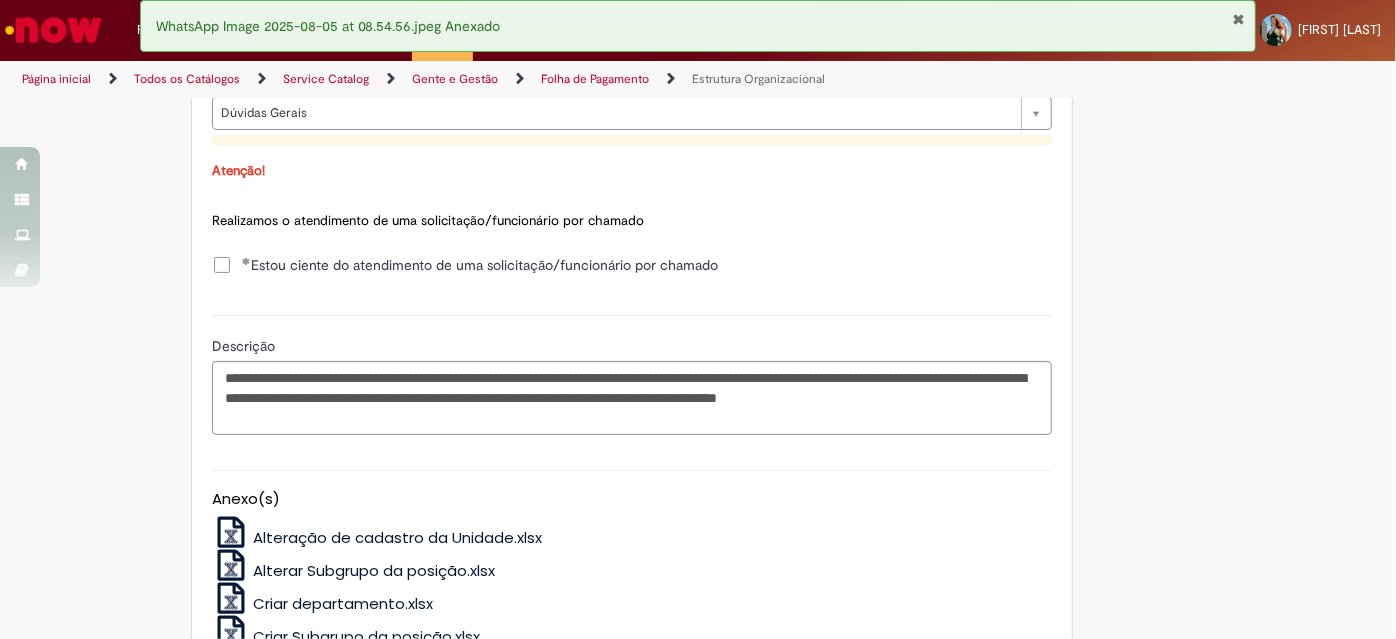scroll, scrollTop: 1234, scrollLeft: 0, axis: vertical 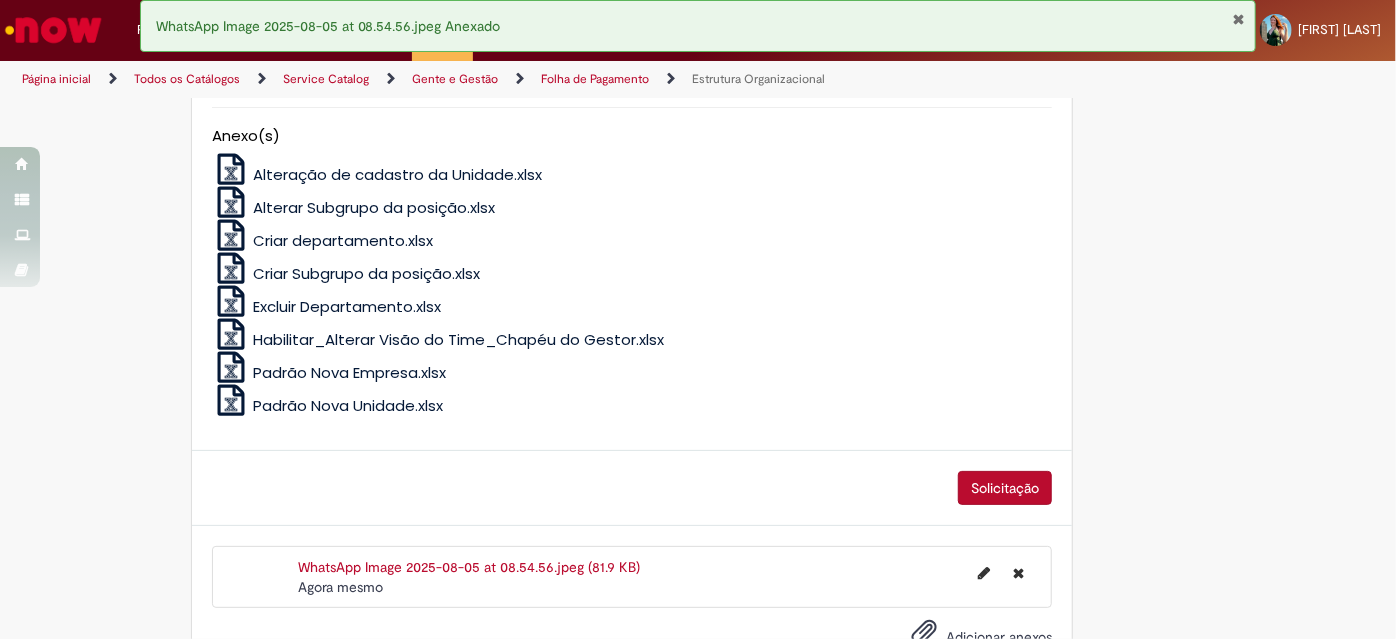 click on "Solicitação" at bounding box center [1005, 488] 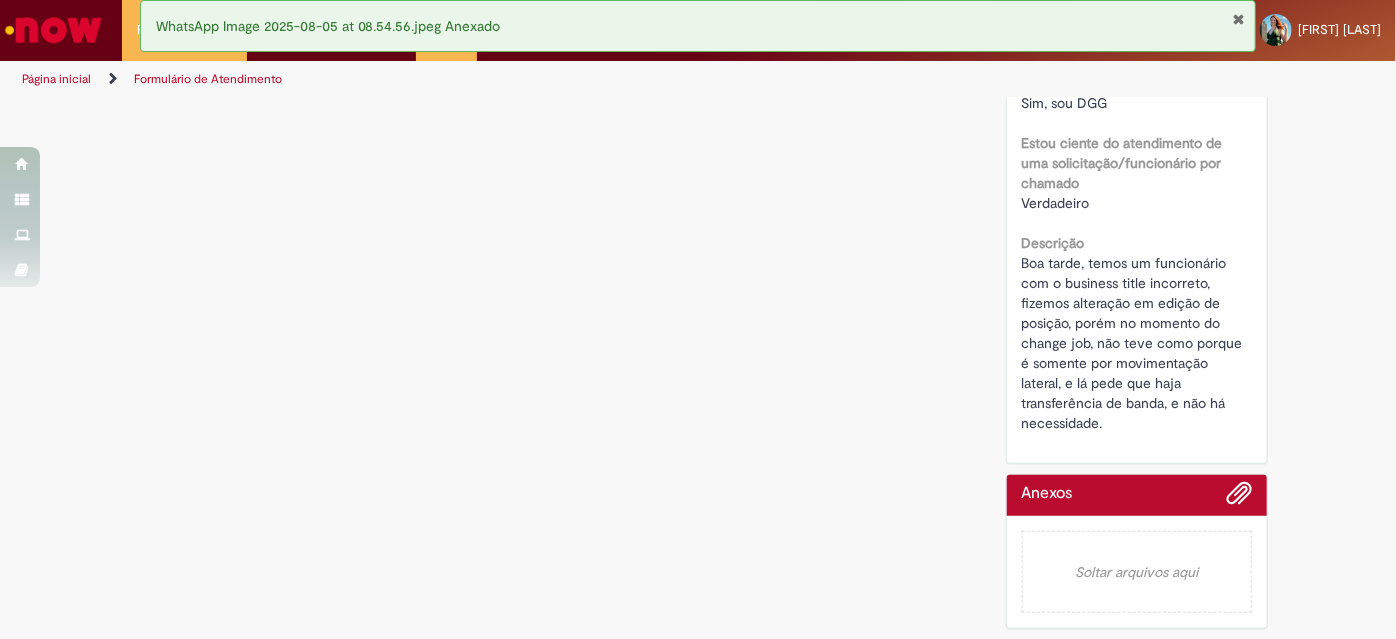 scroll, scrollTop: 0, scrollLeft: 0, axis: both 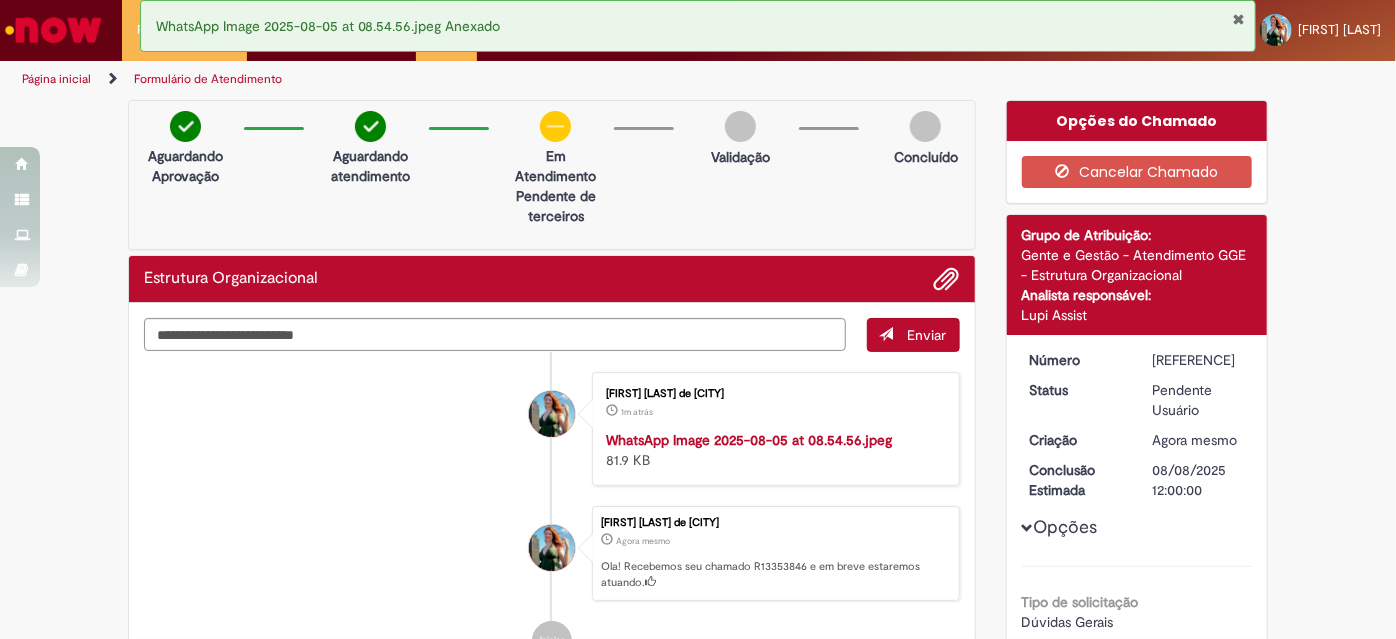 drag, startPoint x: 1241, startPoint y: 18, endPoint x: 1192, endPoint y: 24, distance: 49.365982 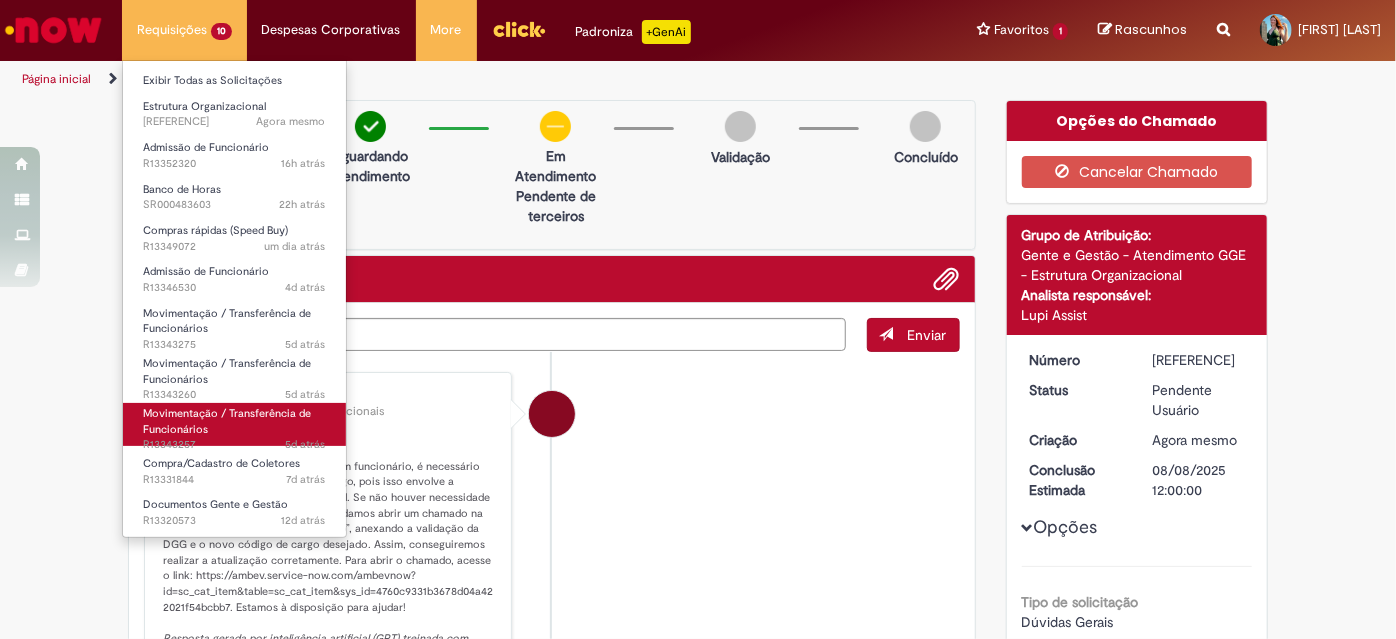 click on "Movimentação / Transferência de Funcionários
5d atrás 5 dias atrás  [REFERENCE]" at bounding box center [234, 424] 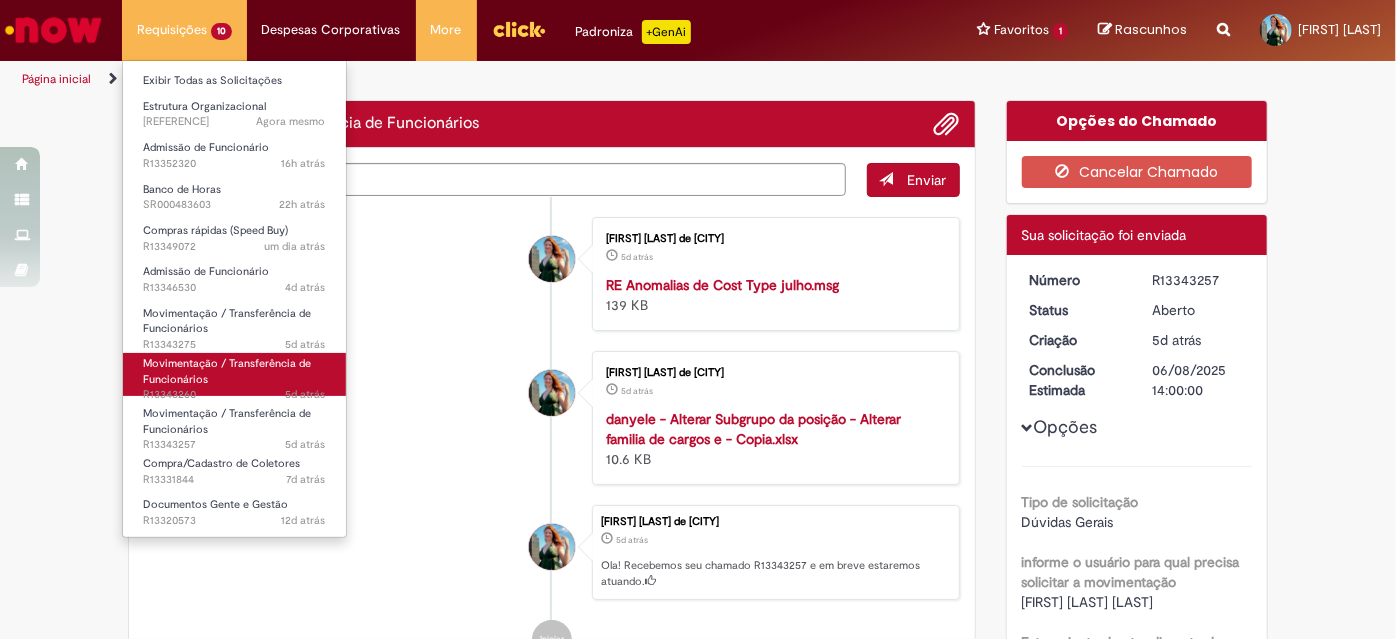 click on "5d atrás 5 dias atrás  R13343260" at bounding box center (234, 395) 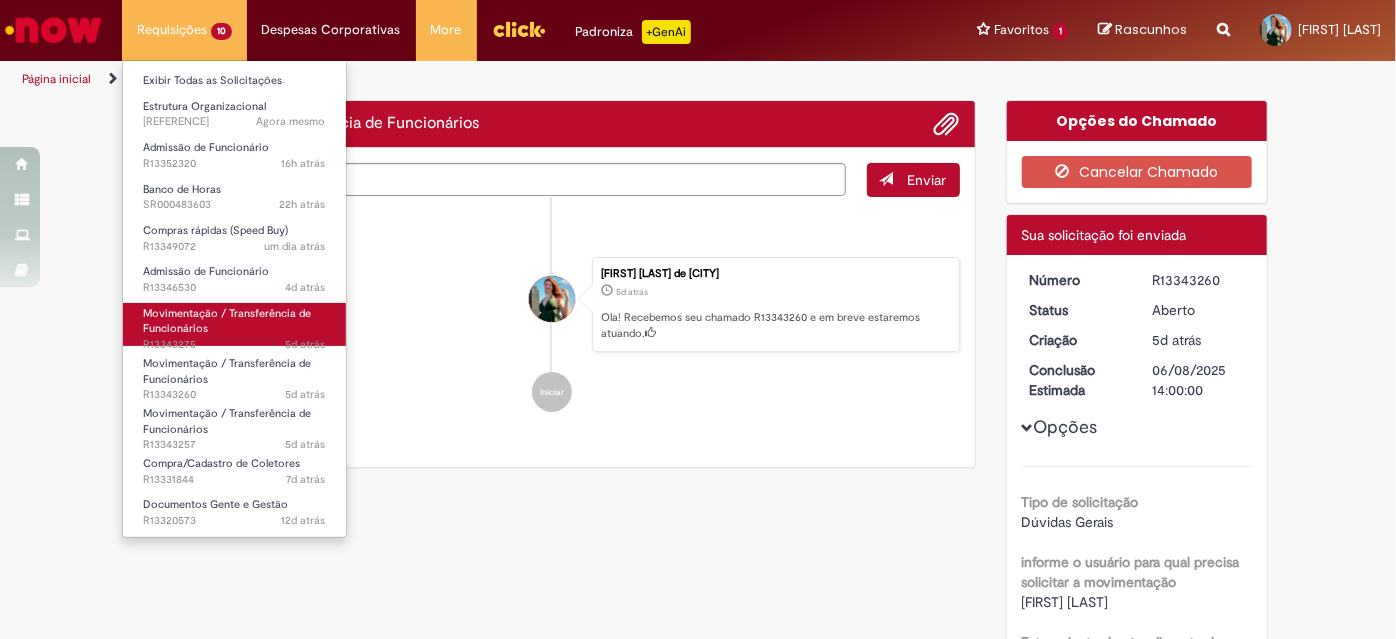 click on "Movimentação / Transferência de Funcionários
5d atrás 5 dias atrás  R13343275" at bounding box center (234, 324) 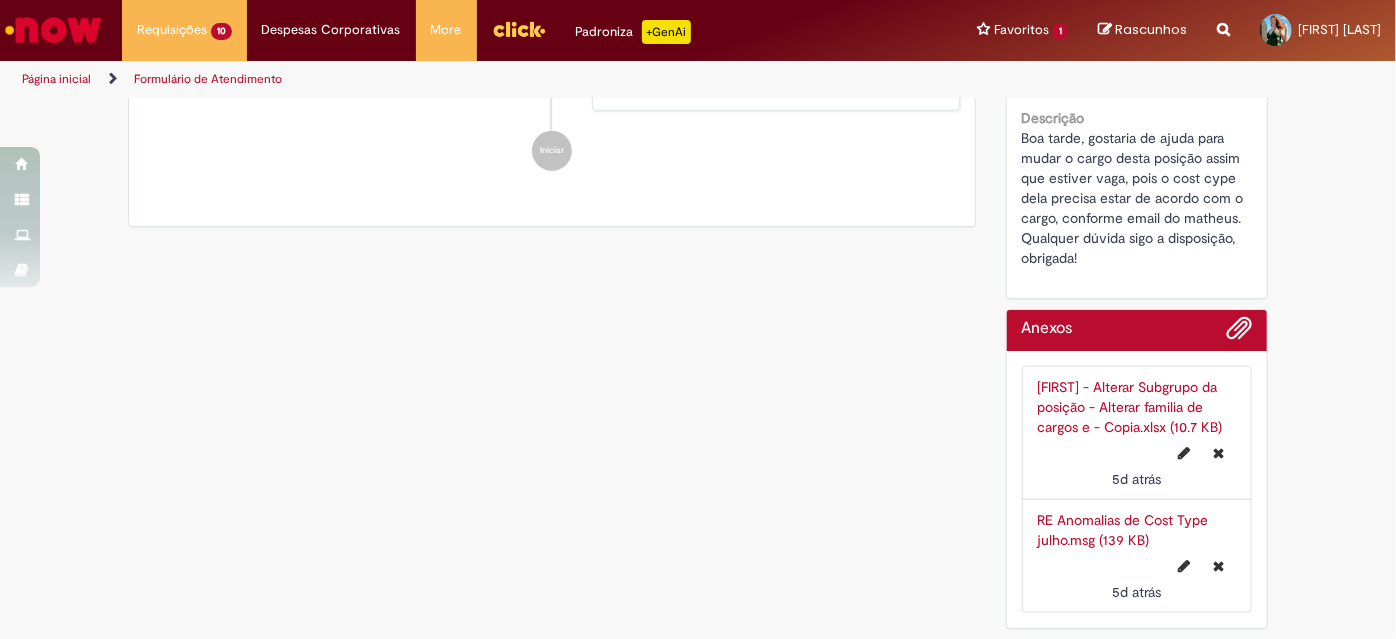 scroll, scrollTop: 0, scrollLeft: 0, axis: both 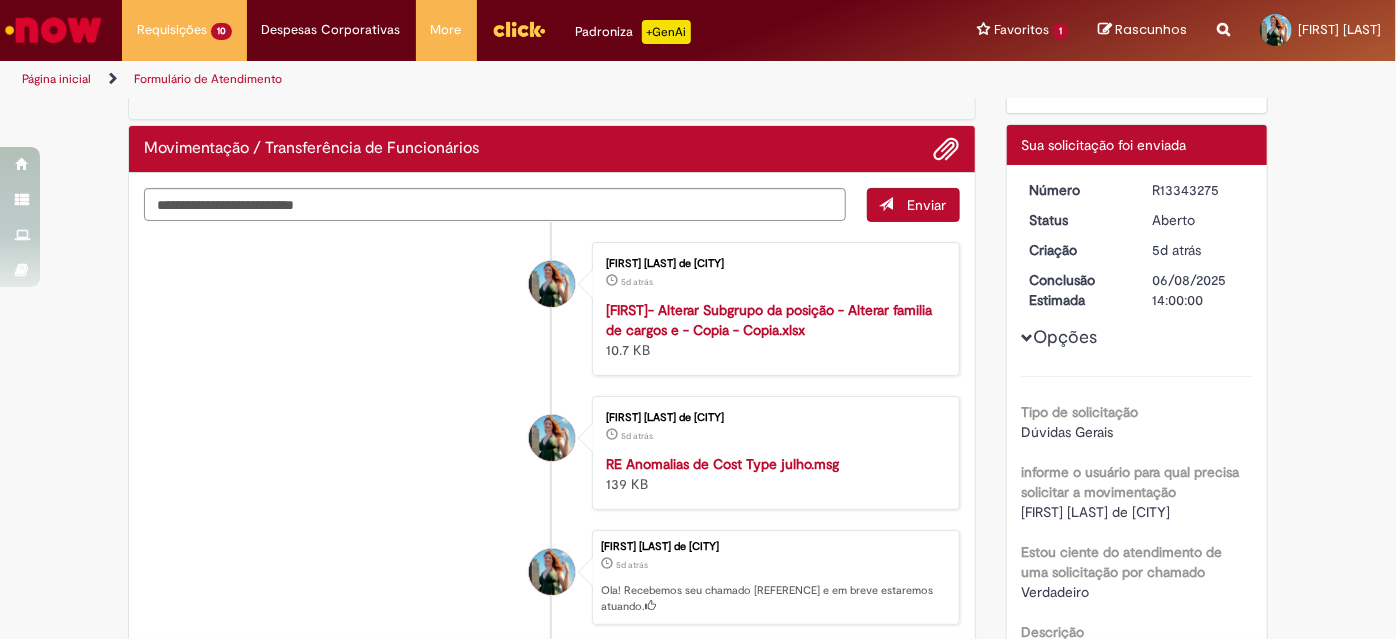 click on "R13343275" at bounding box center (1198, 190) 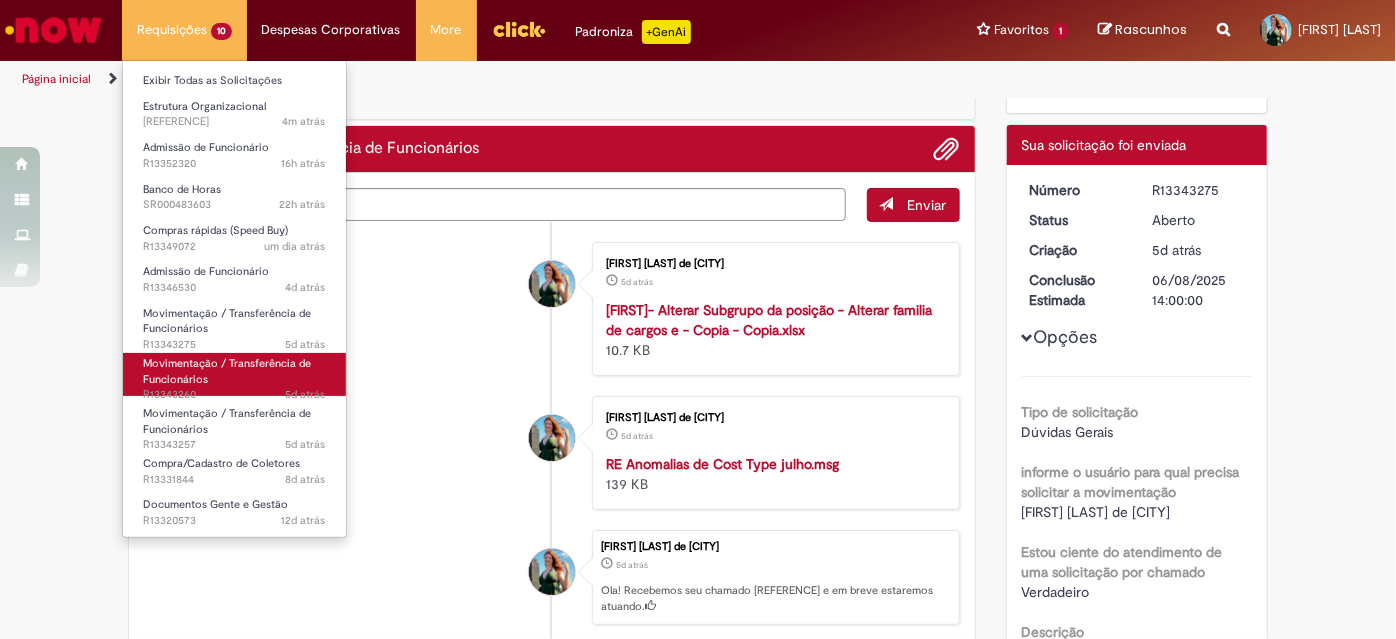 click on "Movimentação / Transferência de Funcionários
5d atrás 5 dias atrás  R13343260" at bounding box center (234, 374) 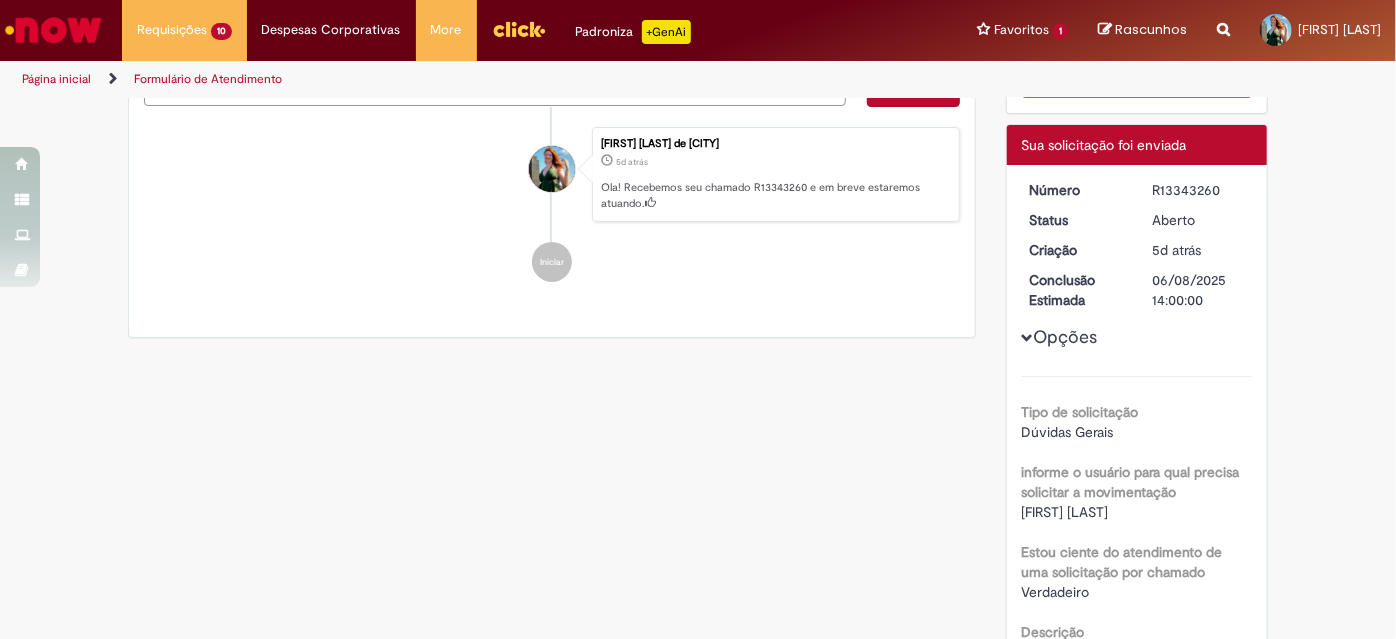 scroll, scrollTop: 0, scrollLeft: 0, axis: both 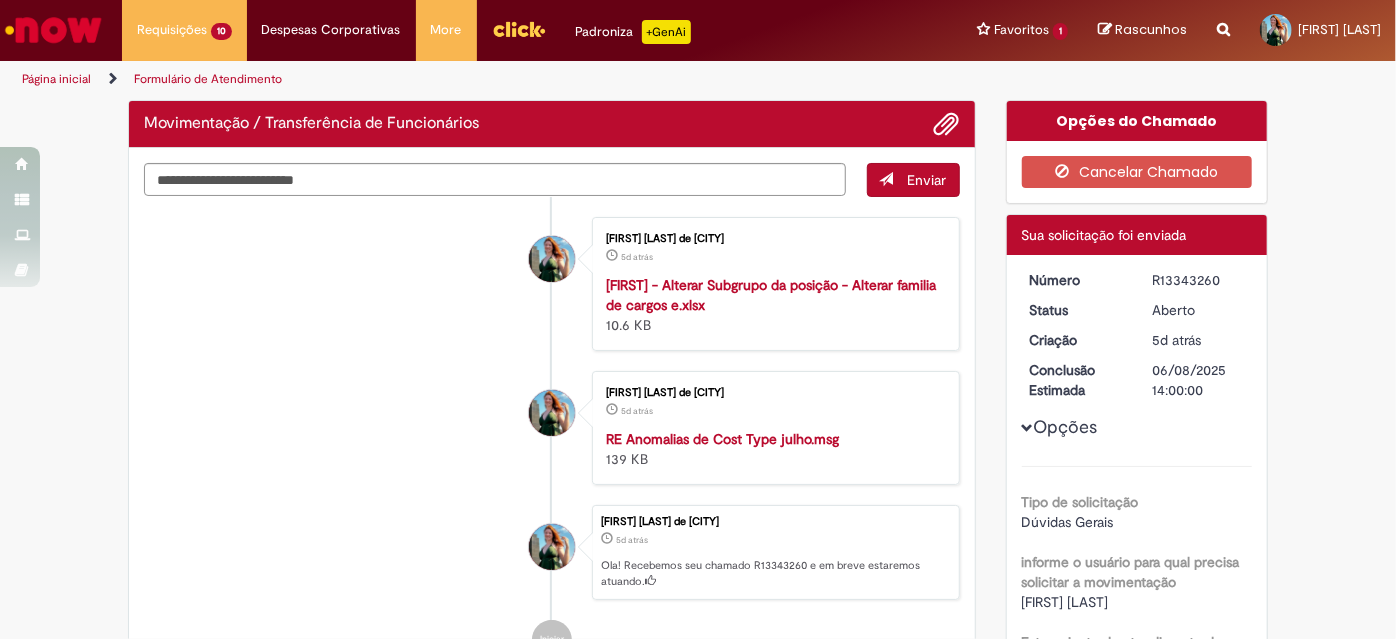 click on "R13343260" at bounding box center (1198, 280) 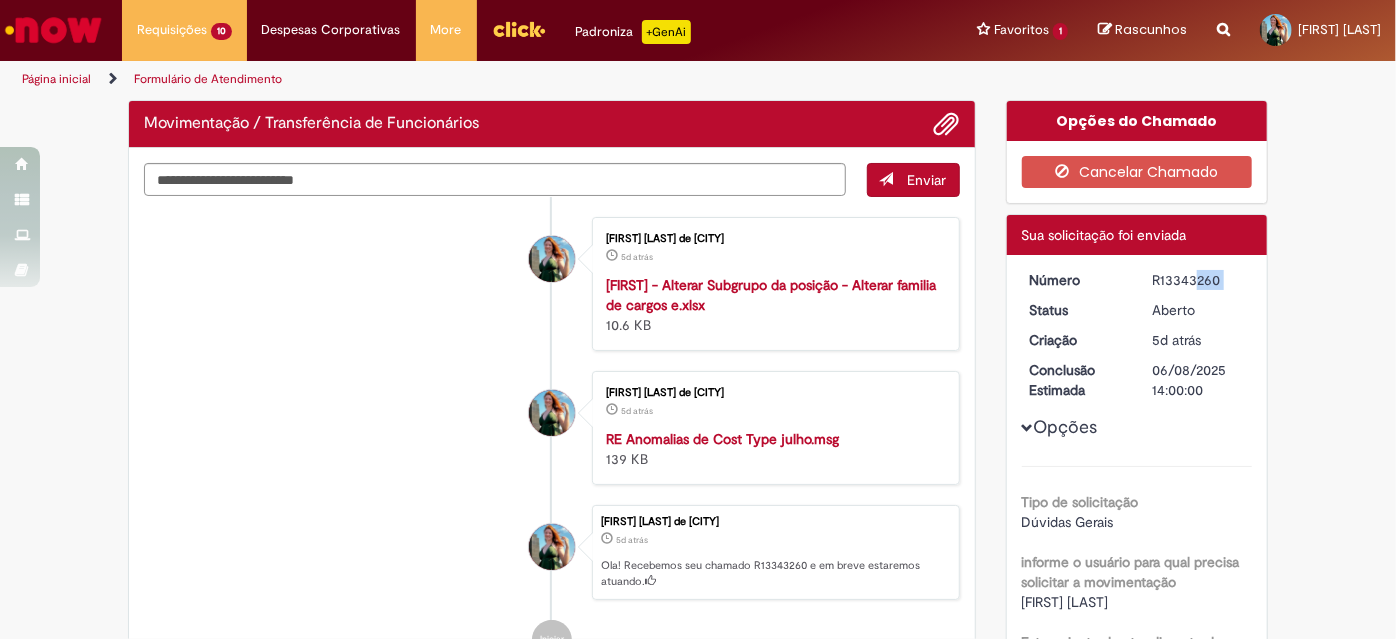 copy on "R13343260" 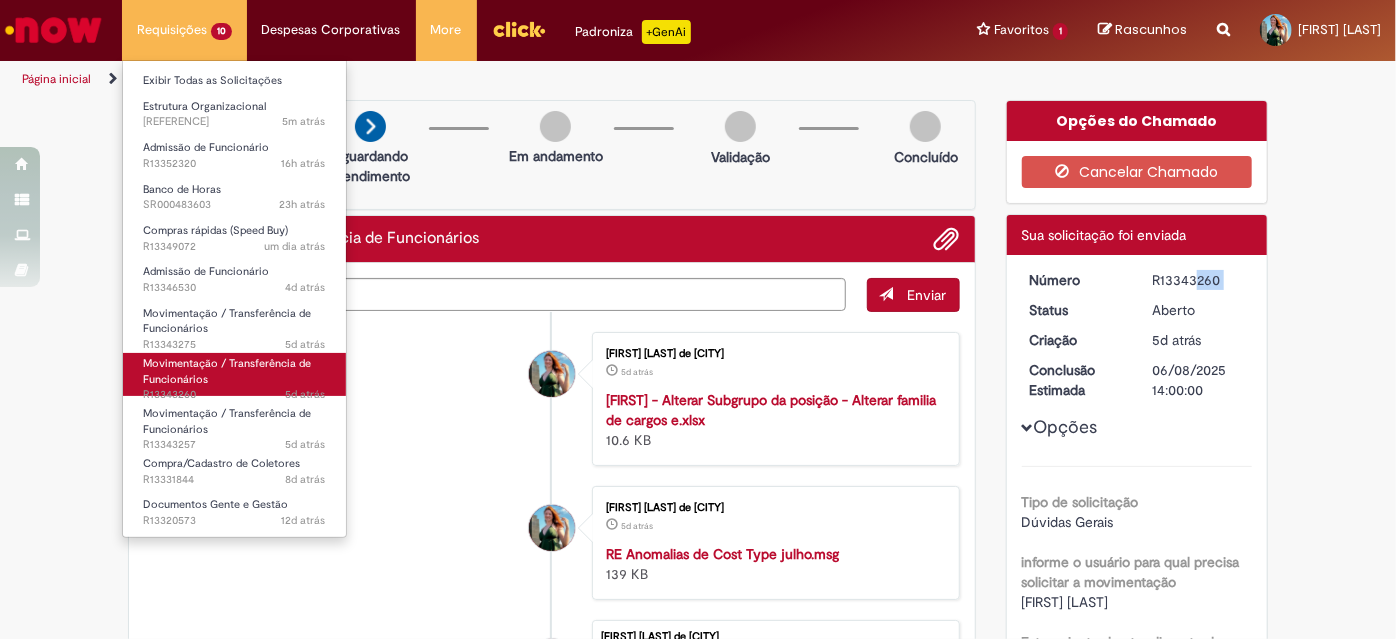 click on "Movimentação / Transferência de Funcionários" at bounding box center (227, 371) 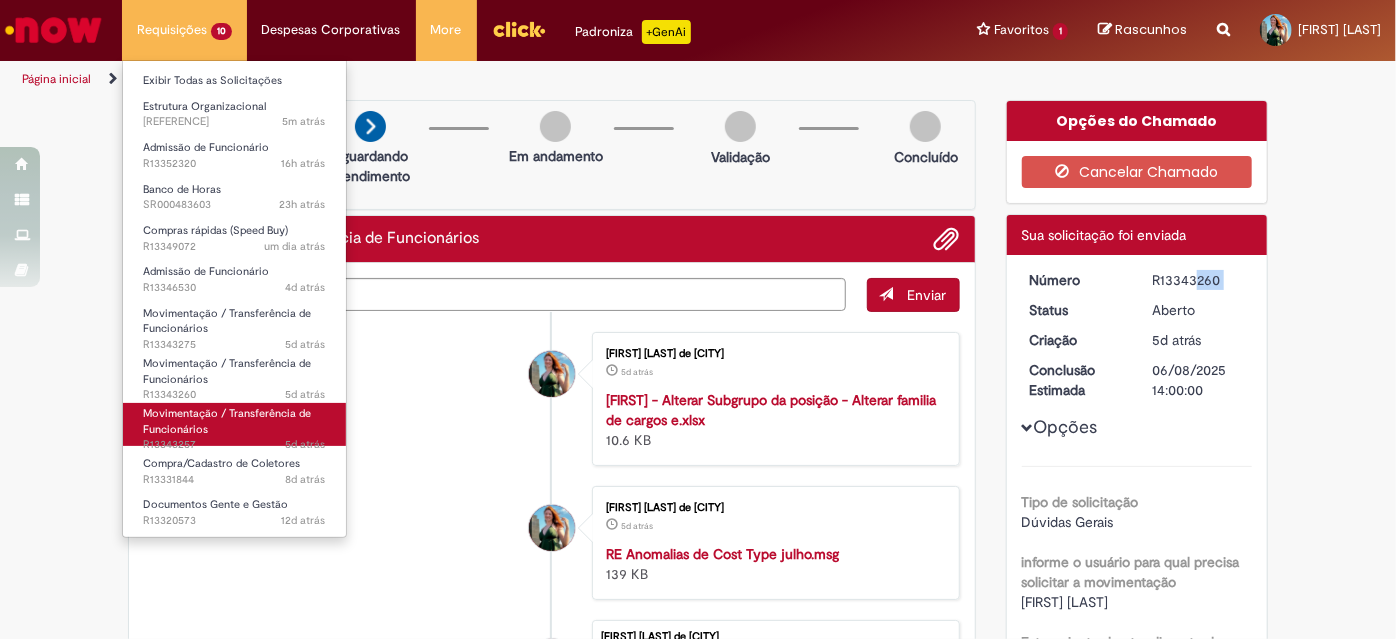 click on "Movimentação / Transferência de Funcionários" at bounding box center [227, 421] 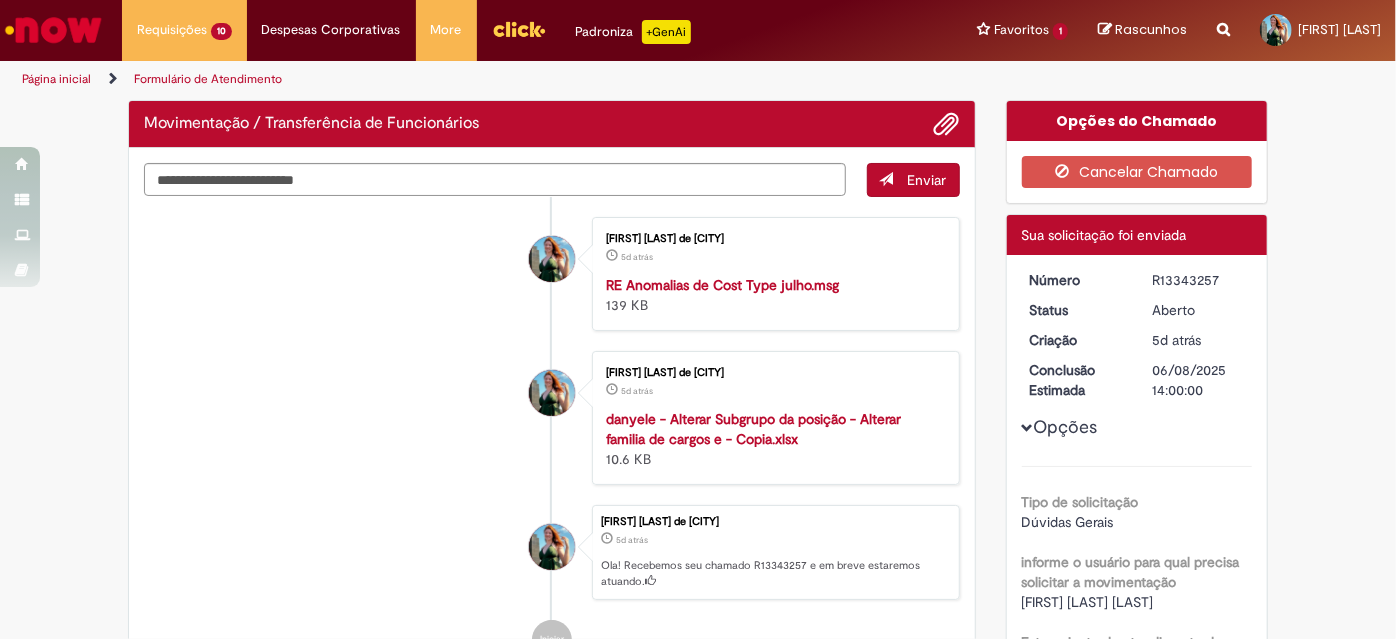 click on "R13343257" at bounding box center [1198, 280] 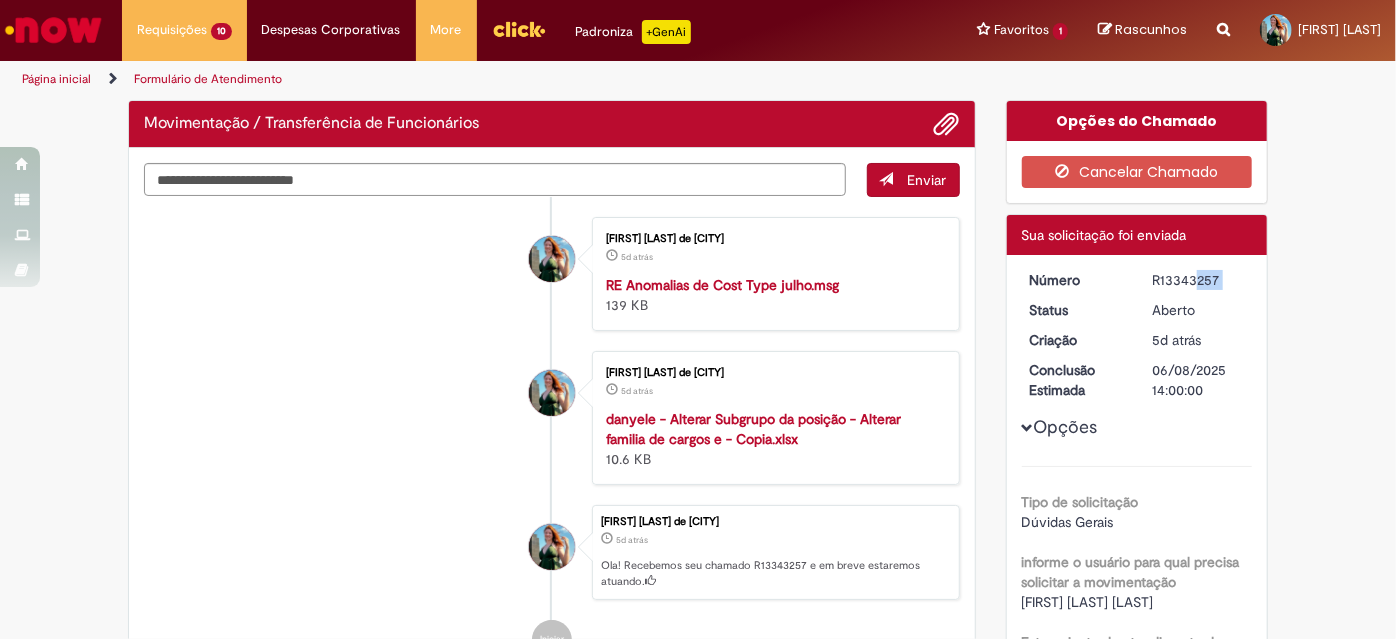 click on "R13343257" at bounding box center (1198, 280) 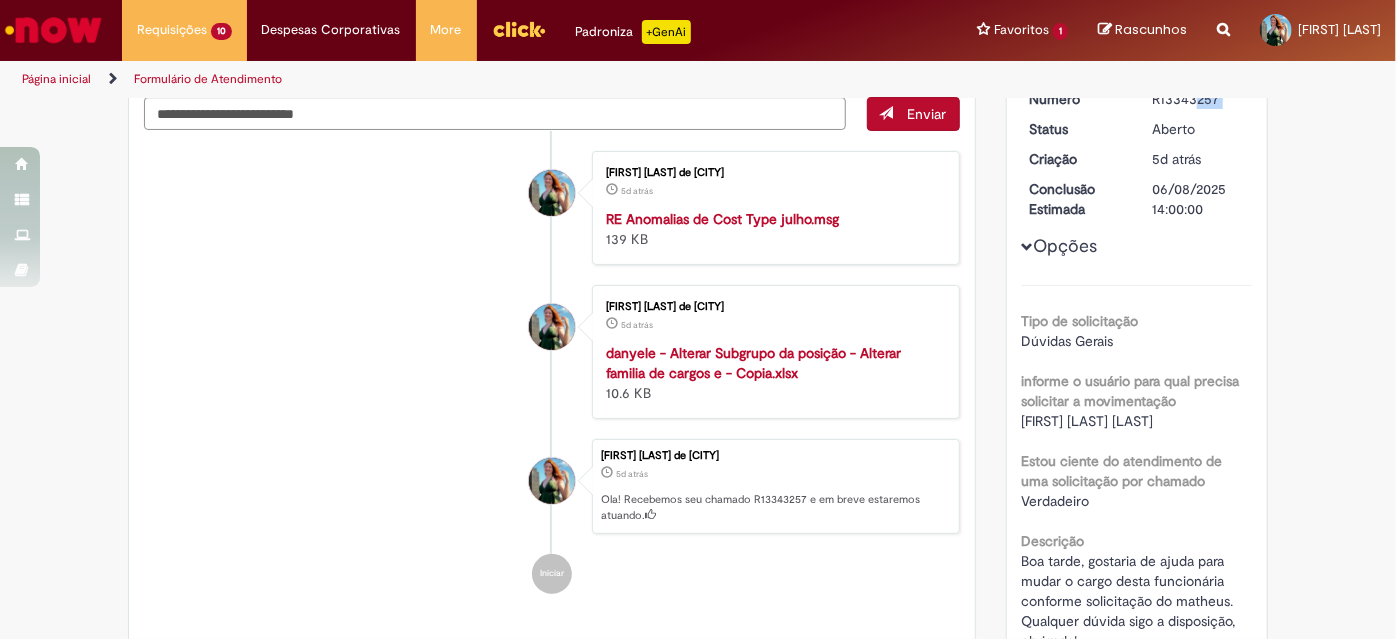 scroll, scrollTop: 90, scrollLeft: 0, axis: vertical 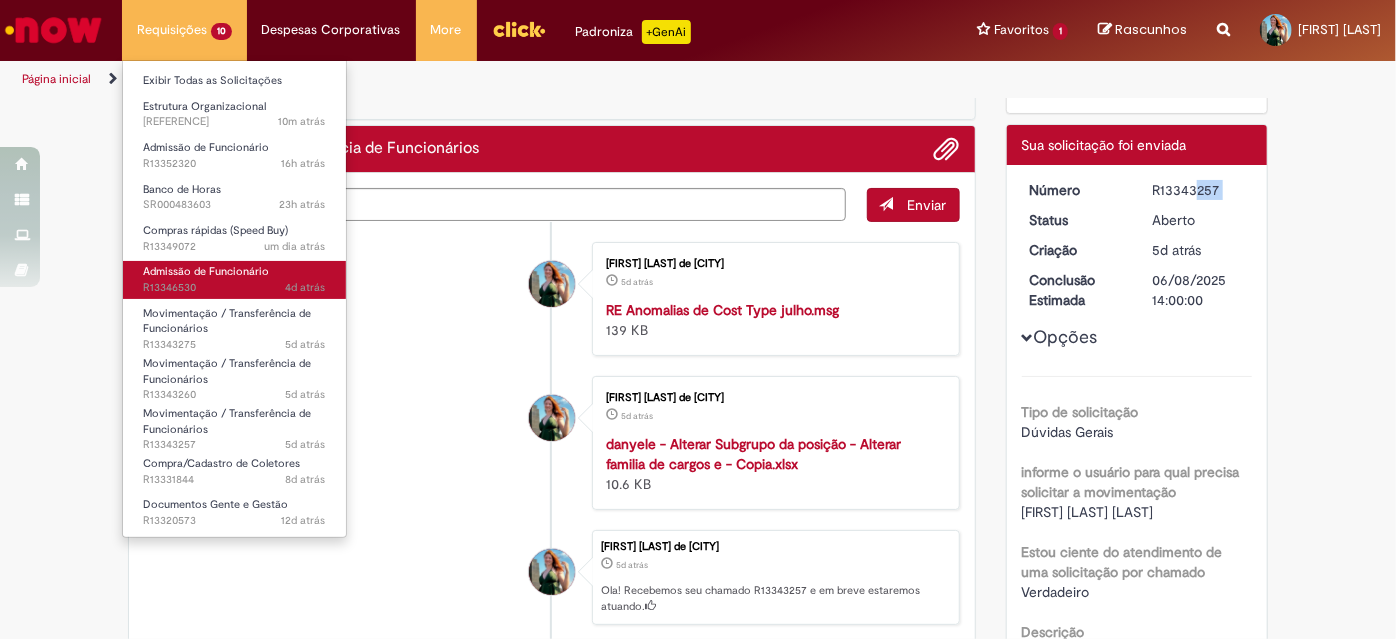 click on "4d atrás 4 dias atrás  R13346530" at bounding box center [234, 288] 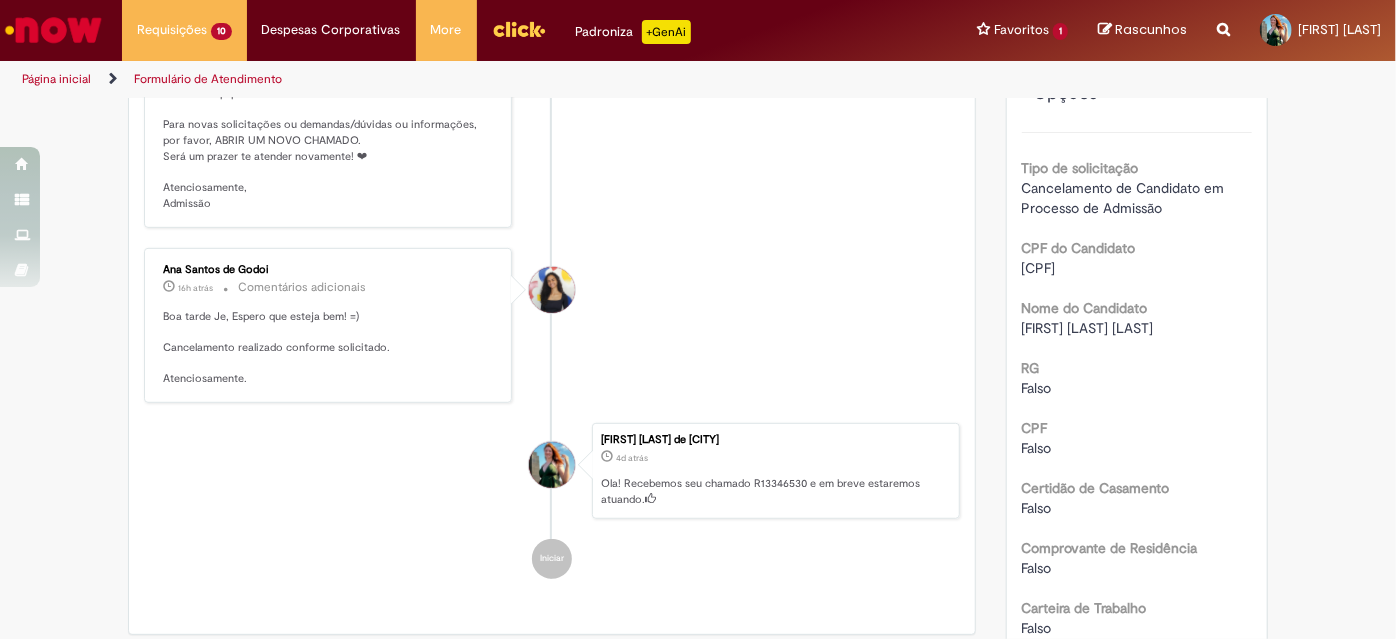 scroll, scrollTop: 0, scrollLeft: 0, axis: both 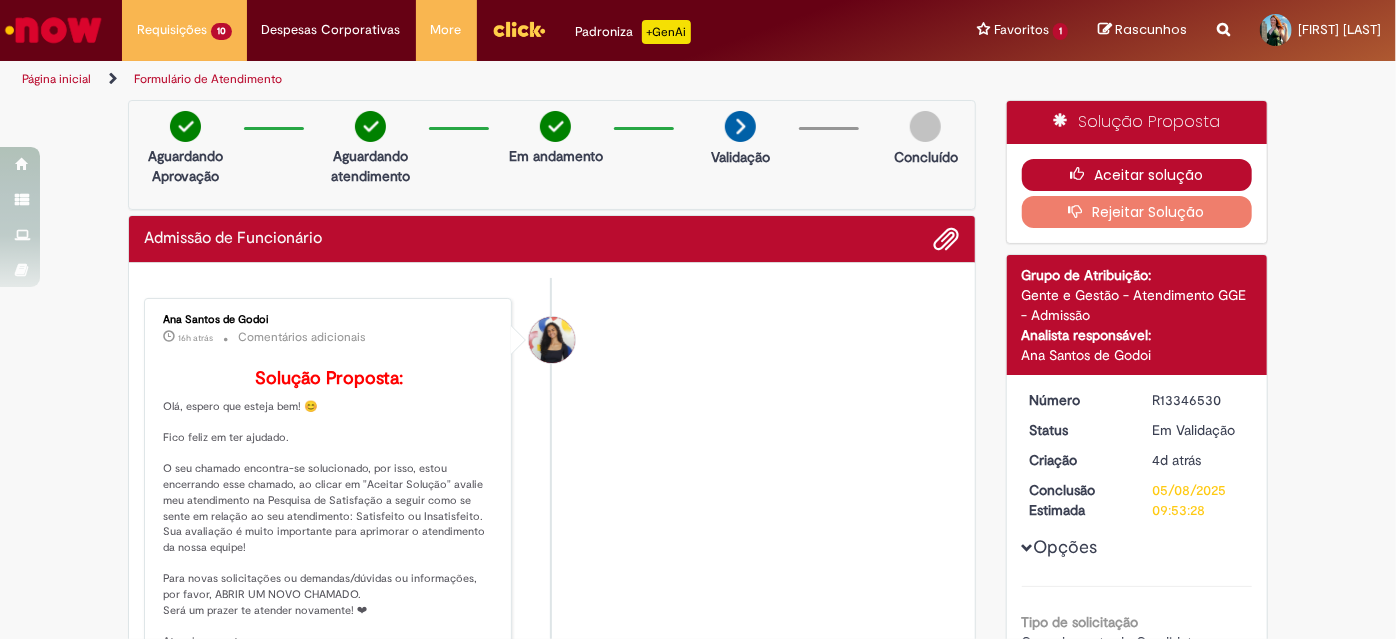 click on "Aceitar solução" at bounding box center [1137, 175] 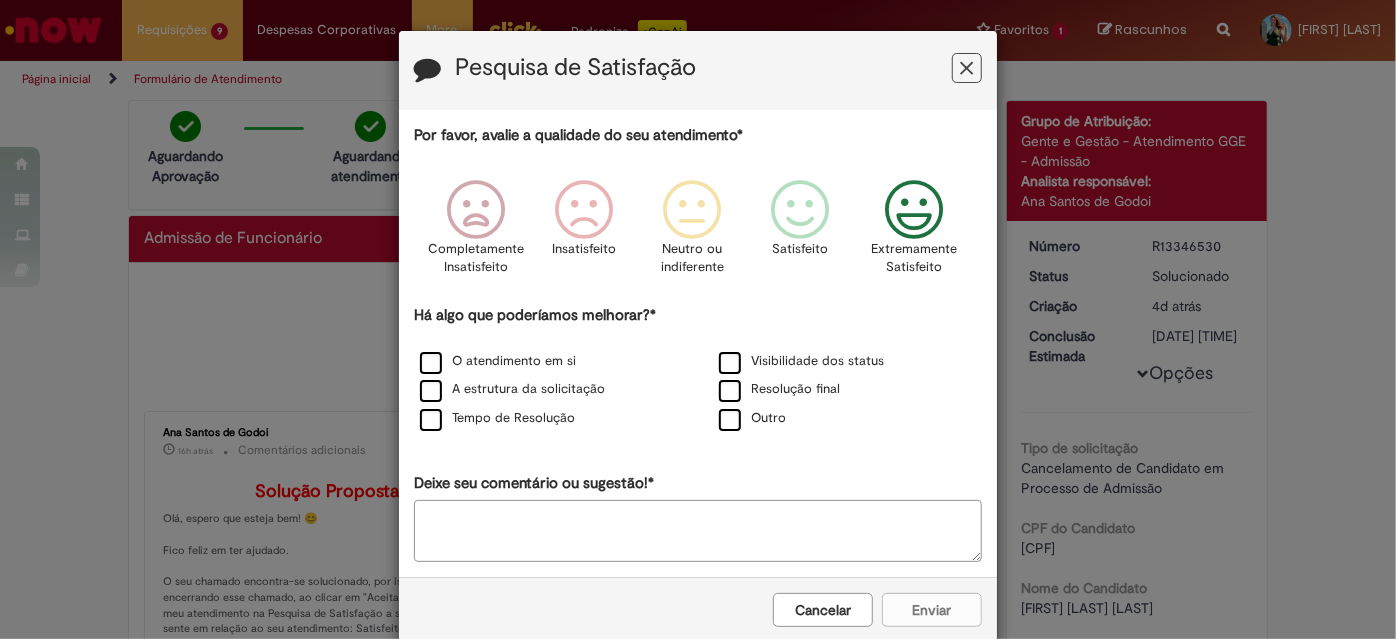 click at bounding box center [914, 210] 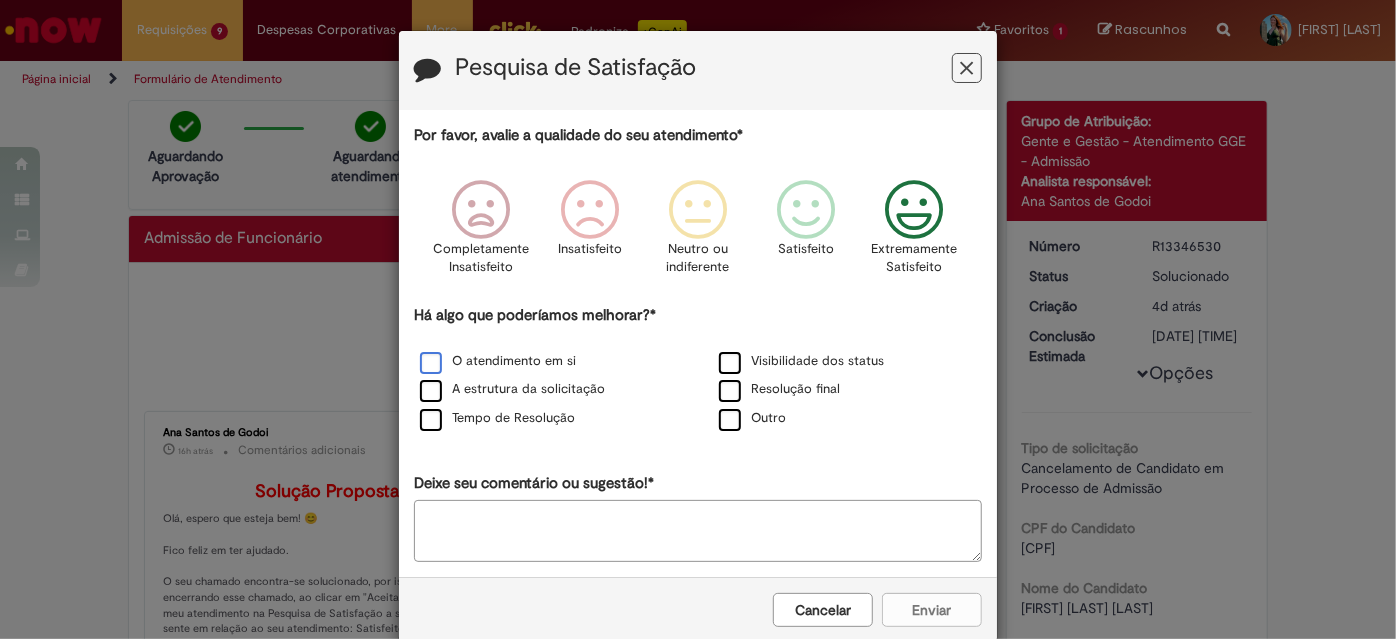 click on "O atendimento em si" at bounding box center (498, 361) 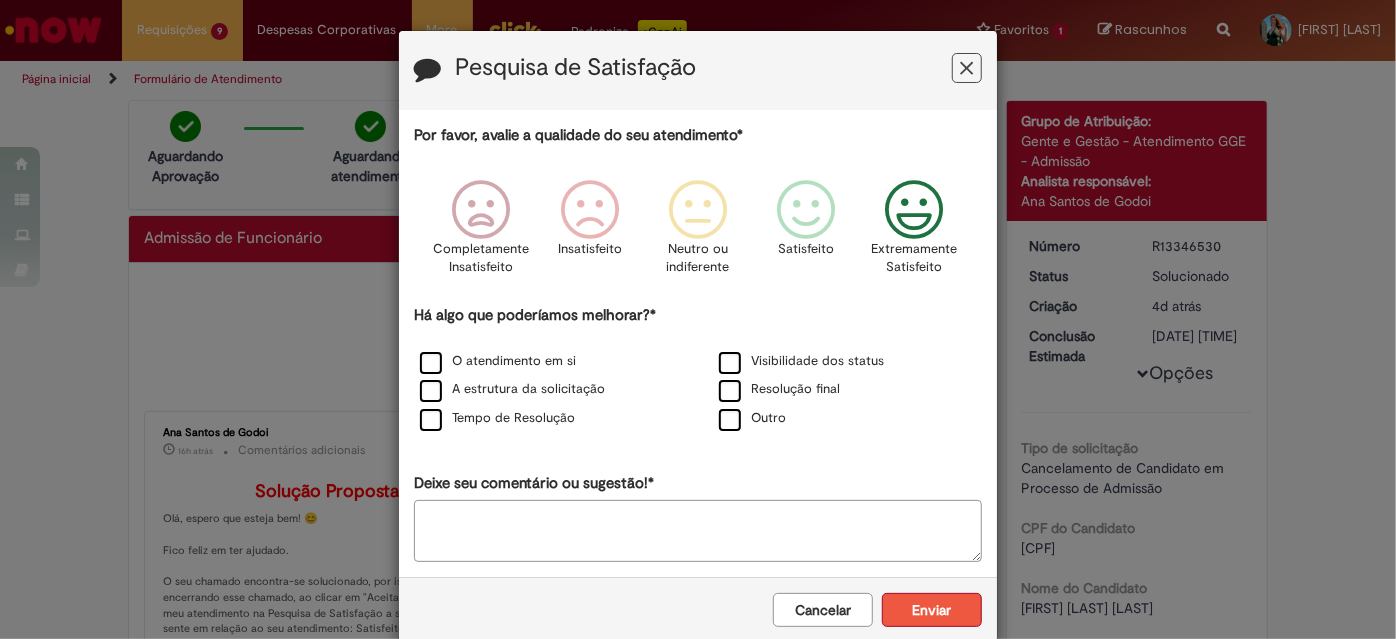 click on "Enviar" at bounding box center [932, 610] 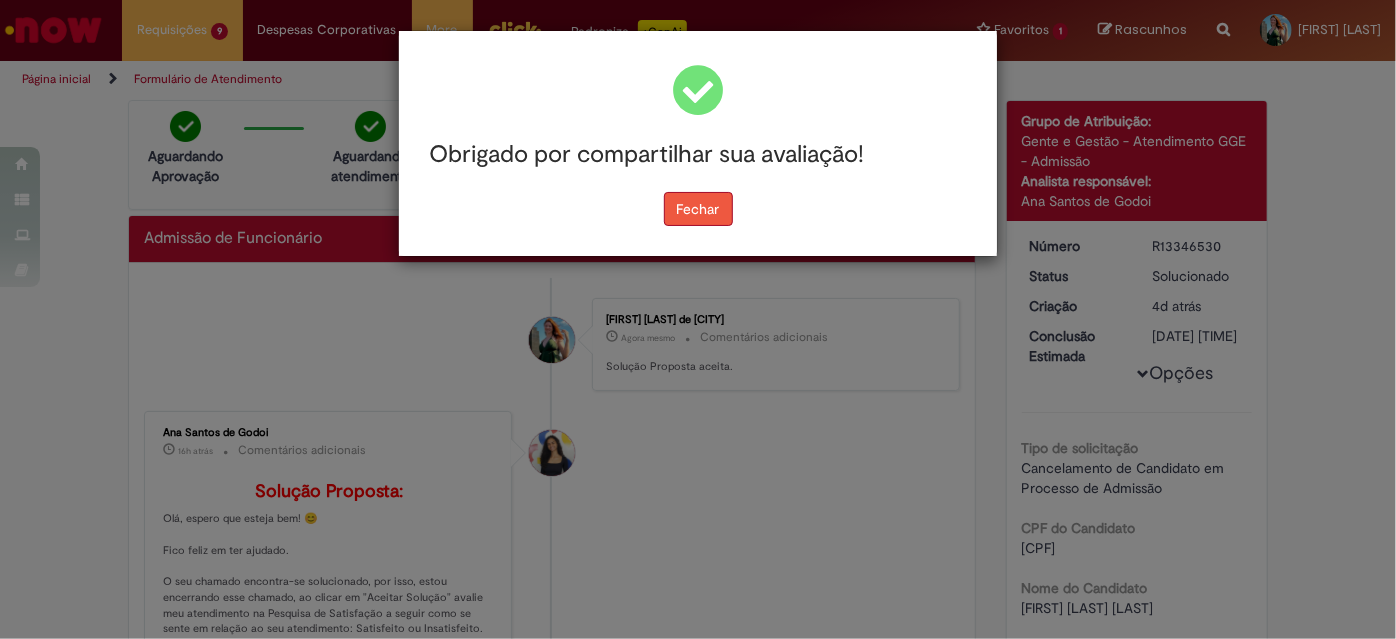 click on "Fechar" at bounding box center [698, 209] 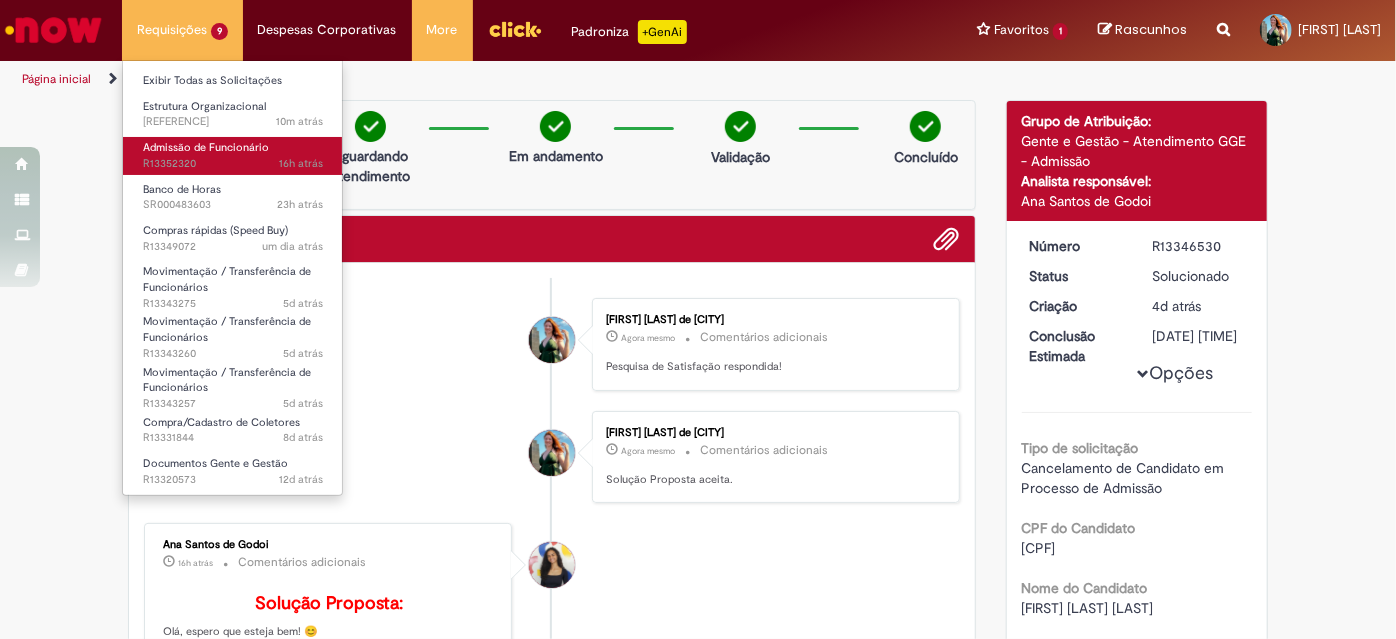 click on "Admissão de Funcionário" at bounding box center (206, 147) 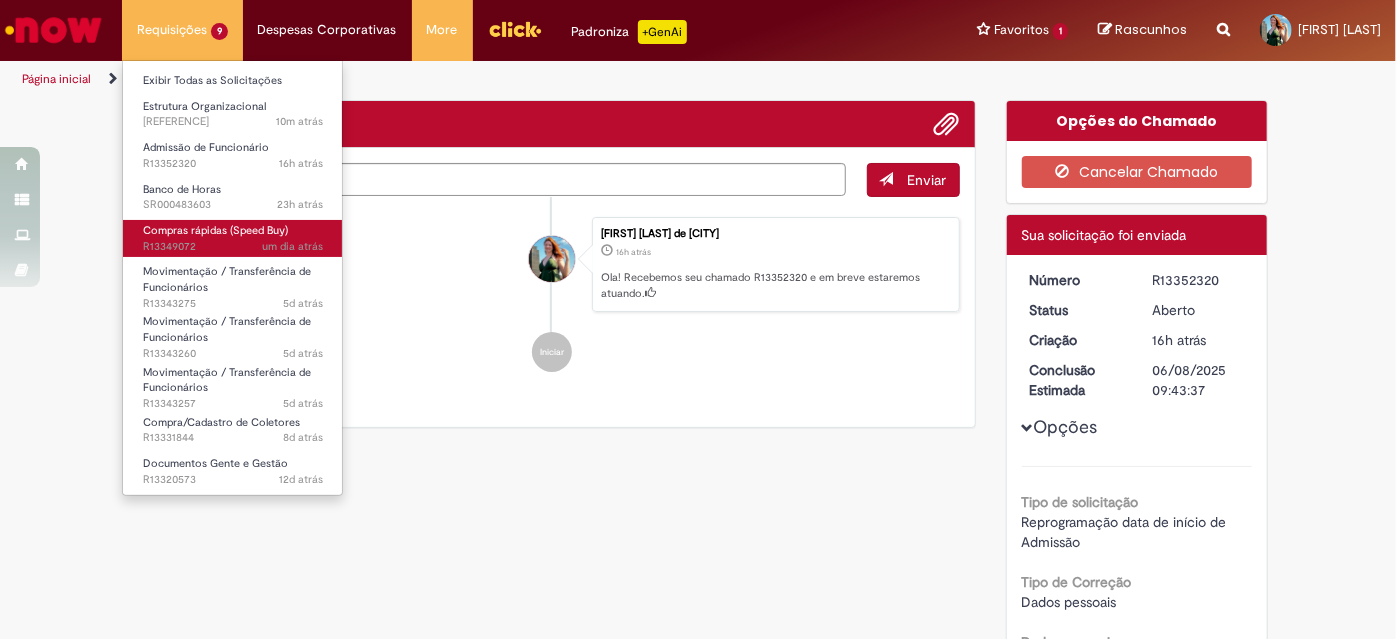 click on "Compras rápidas (Speed Buy)" at bounding box center [215, 230] 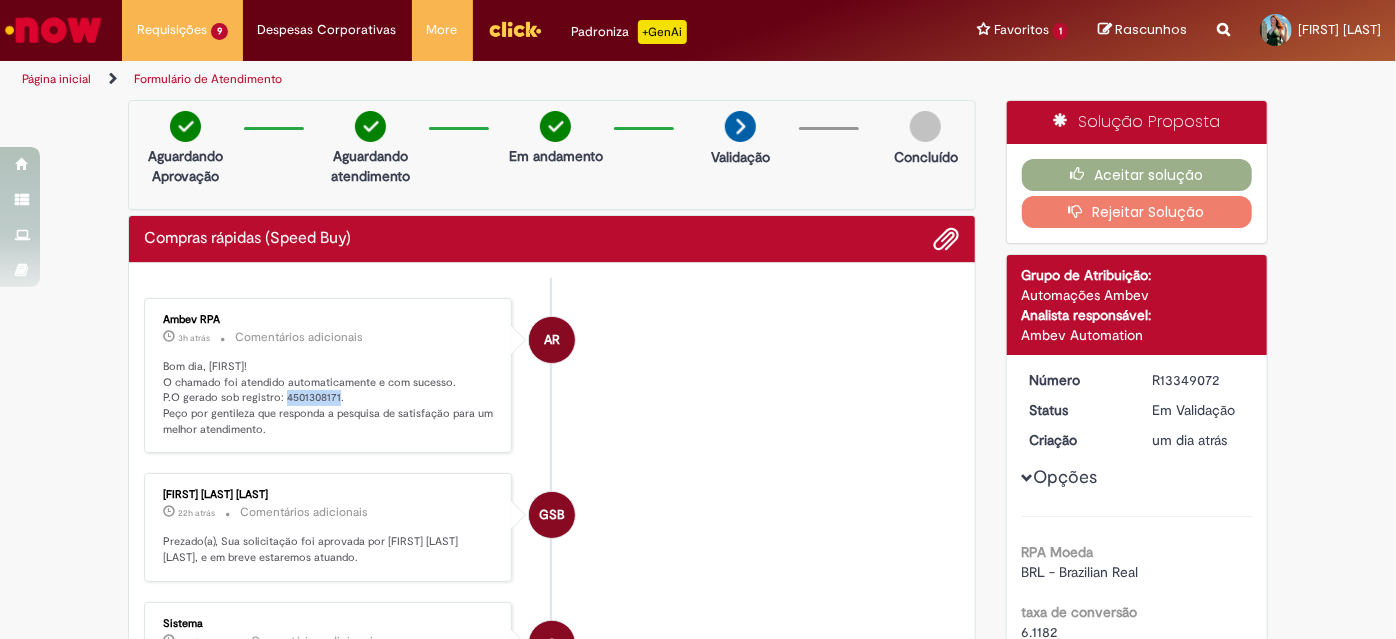 drag, startPoint x: 272, startPoint y: 389, endPoint x: 327, endPoint y: 393, distance: 55.145264 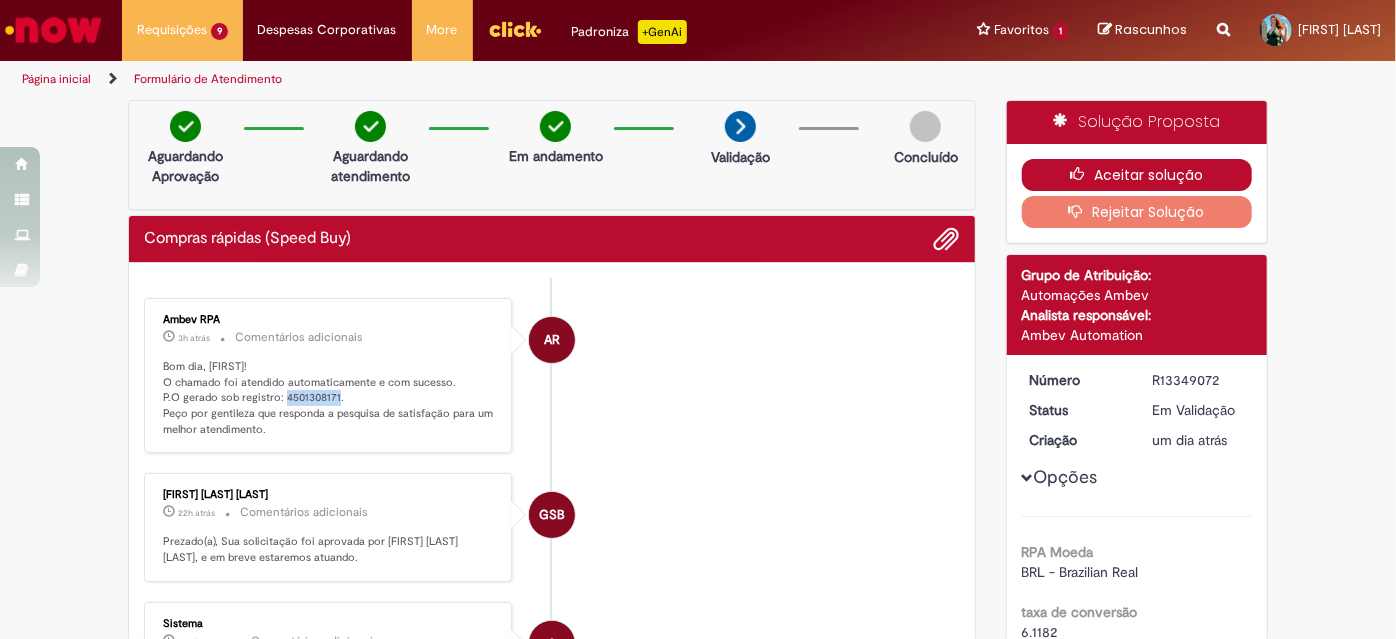 click on "Aceitar solução" at bounding box center (1137, 175) 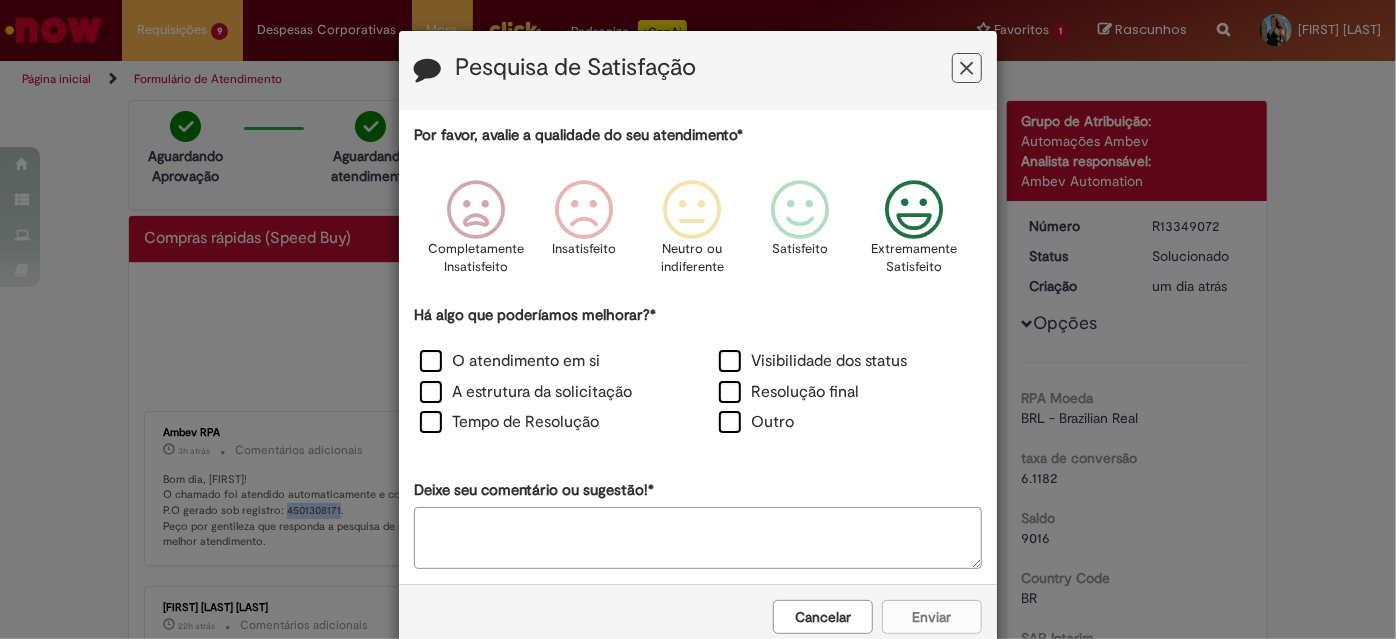 click at bounding box center (914, 210) 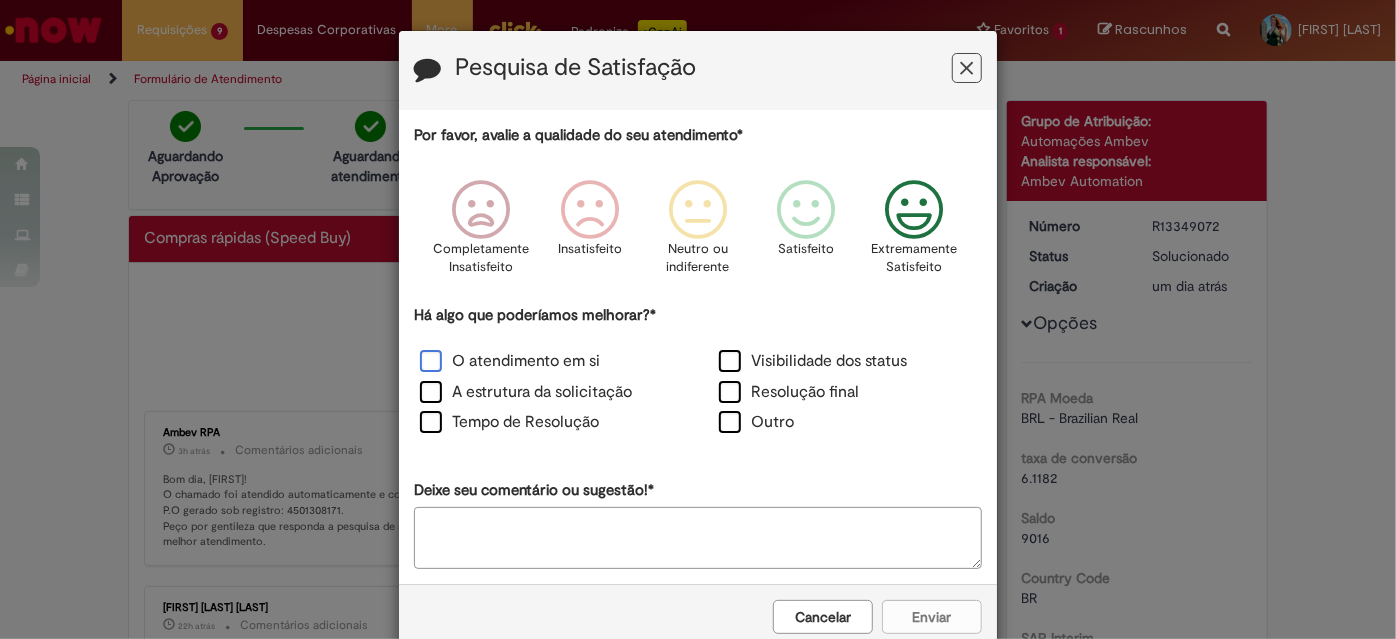 click on "O atendimento em si" at bounding box center [510, 361] 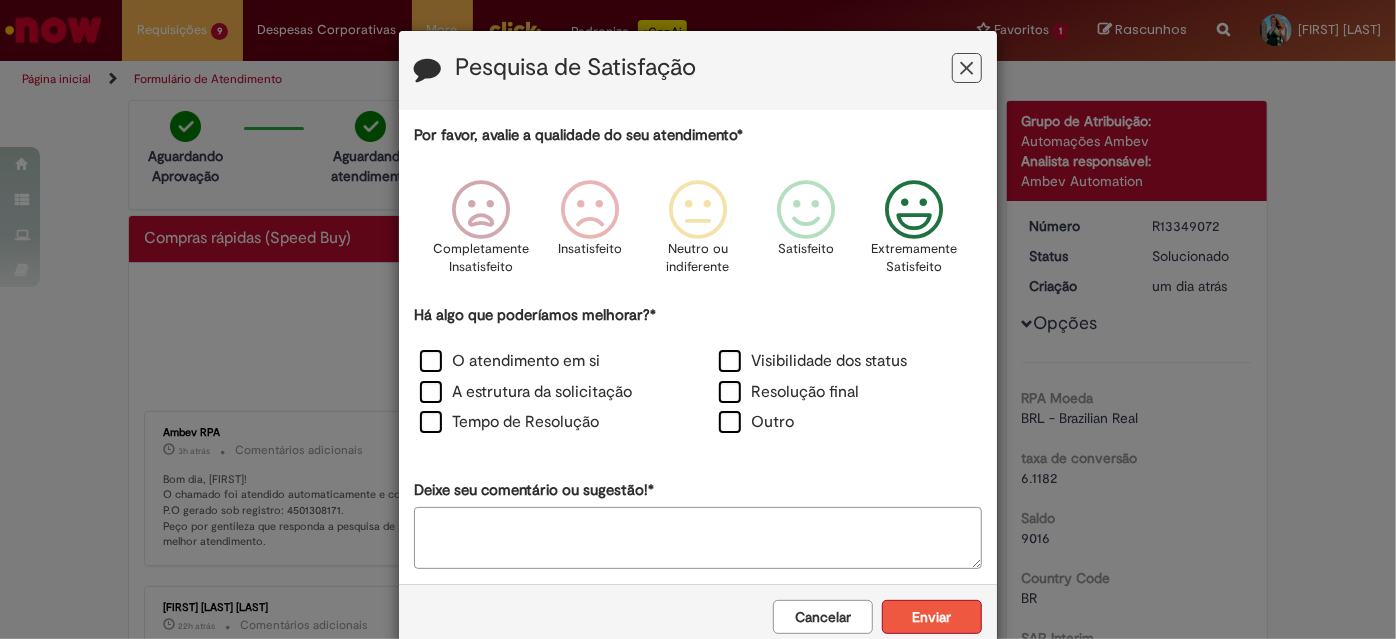 click on "Enviar" at bounding box center (932, 617) 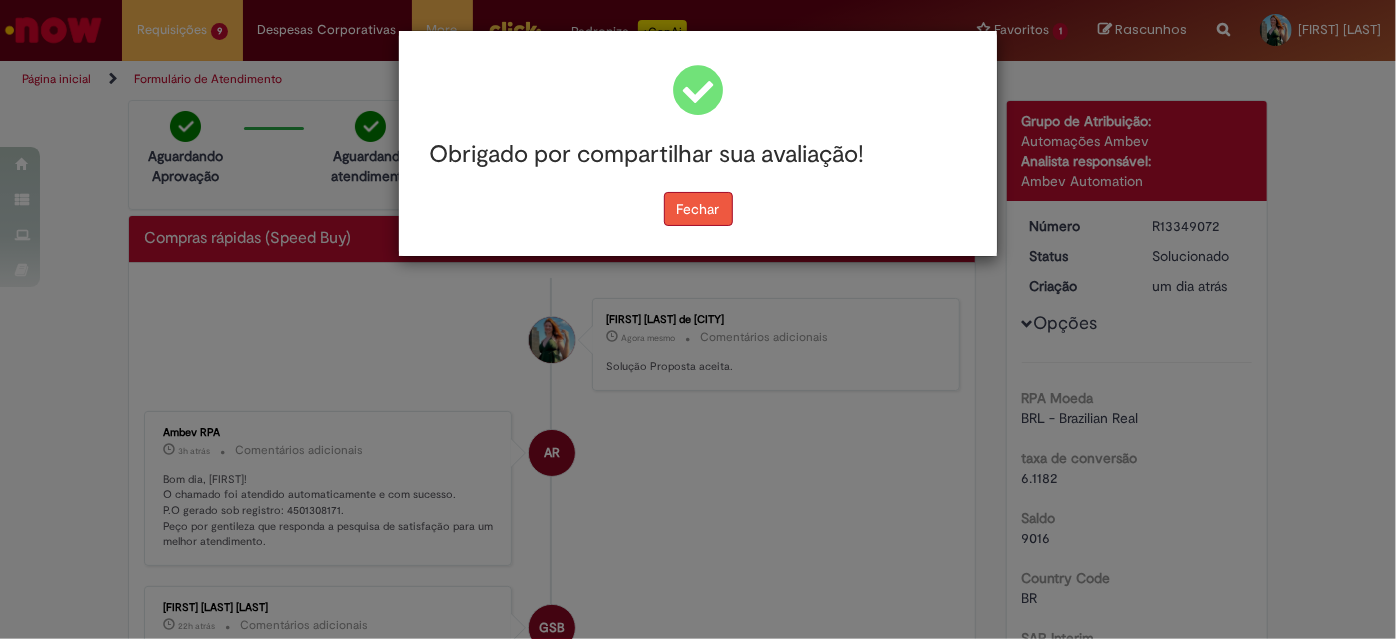 click on "Fechar" at bounding box center [698, 209] 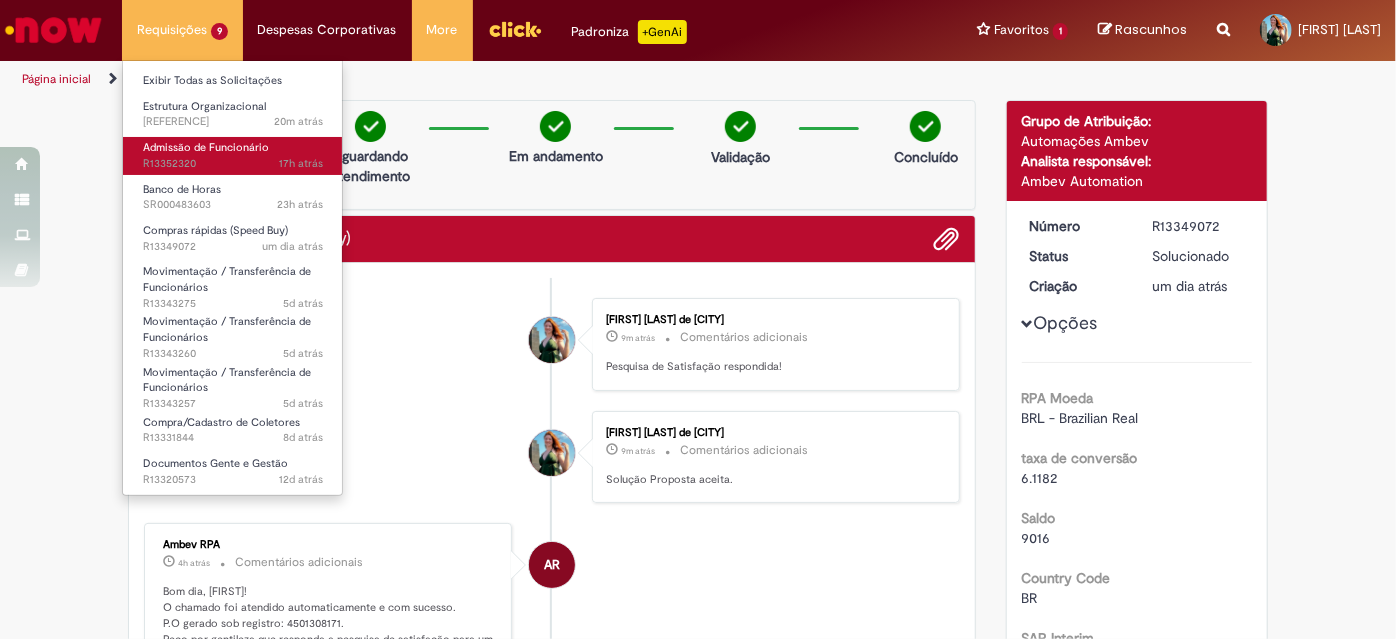 click on "Admissão de Funcionário
17h atrás 17 horas atrás  [REFERENCE]" at bounding box center (233, 155) 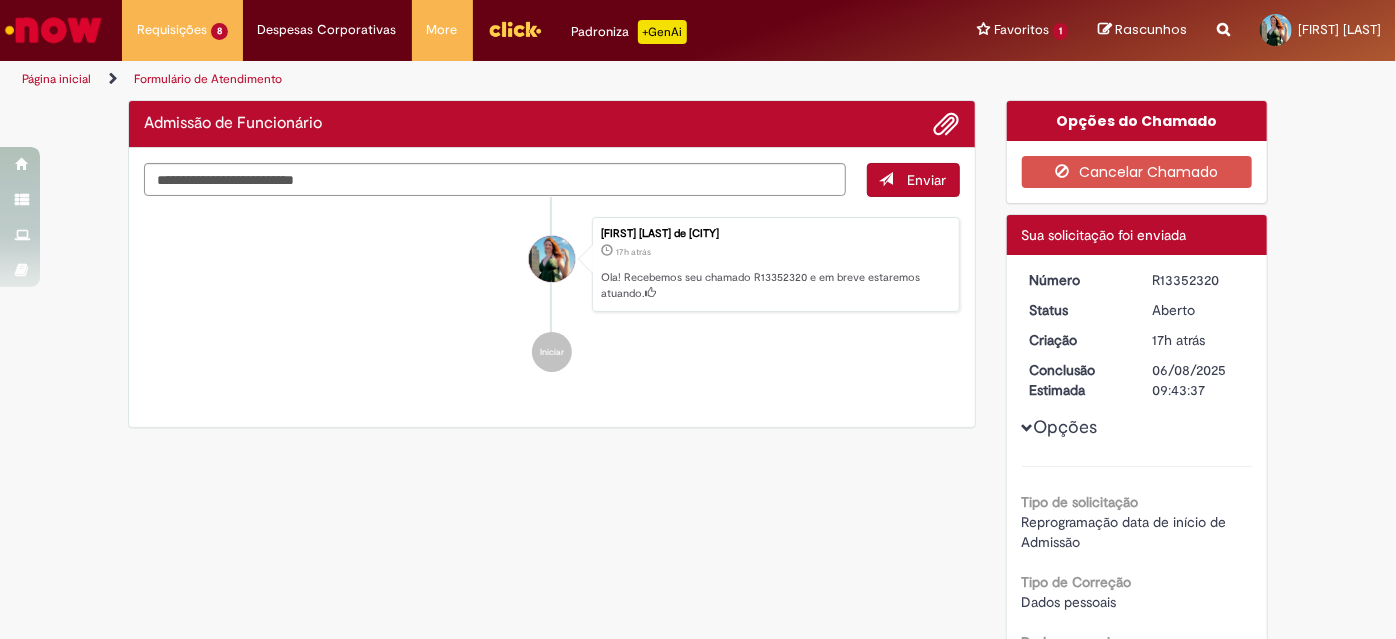 click on "R13352320" at bounding box center [1198, 280] 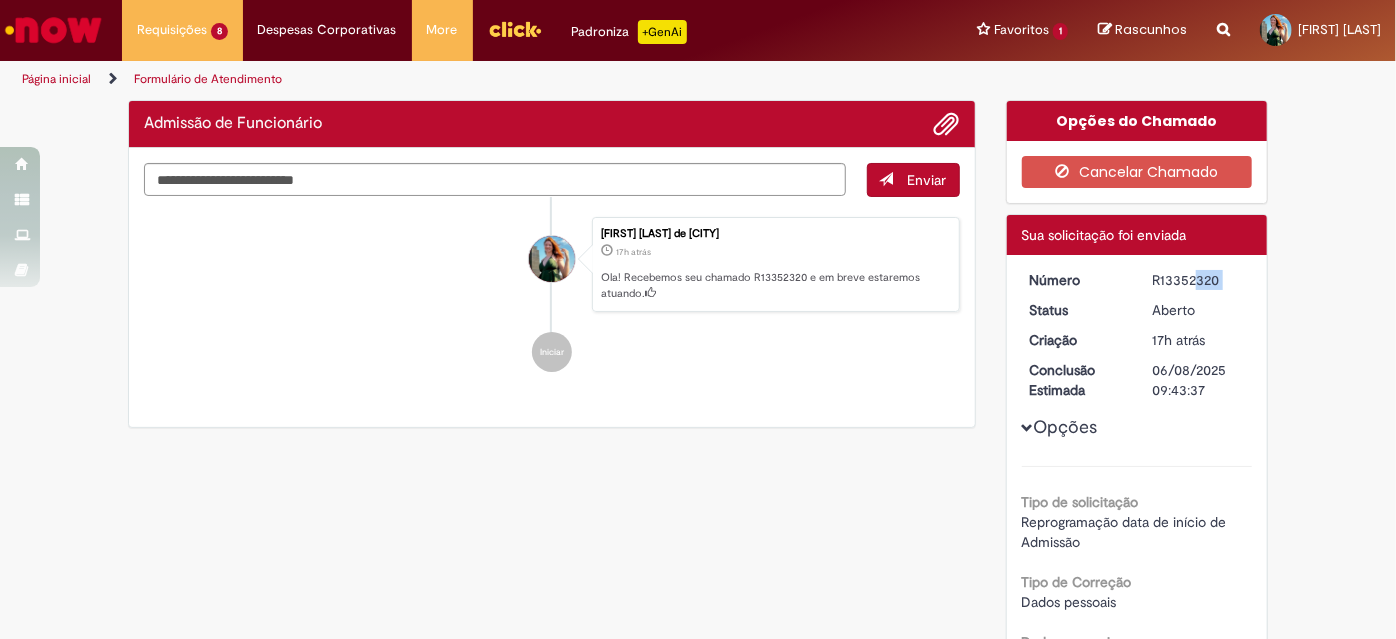 click on "R13352320" at bounding box center (1198, 280) 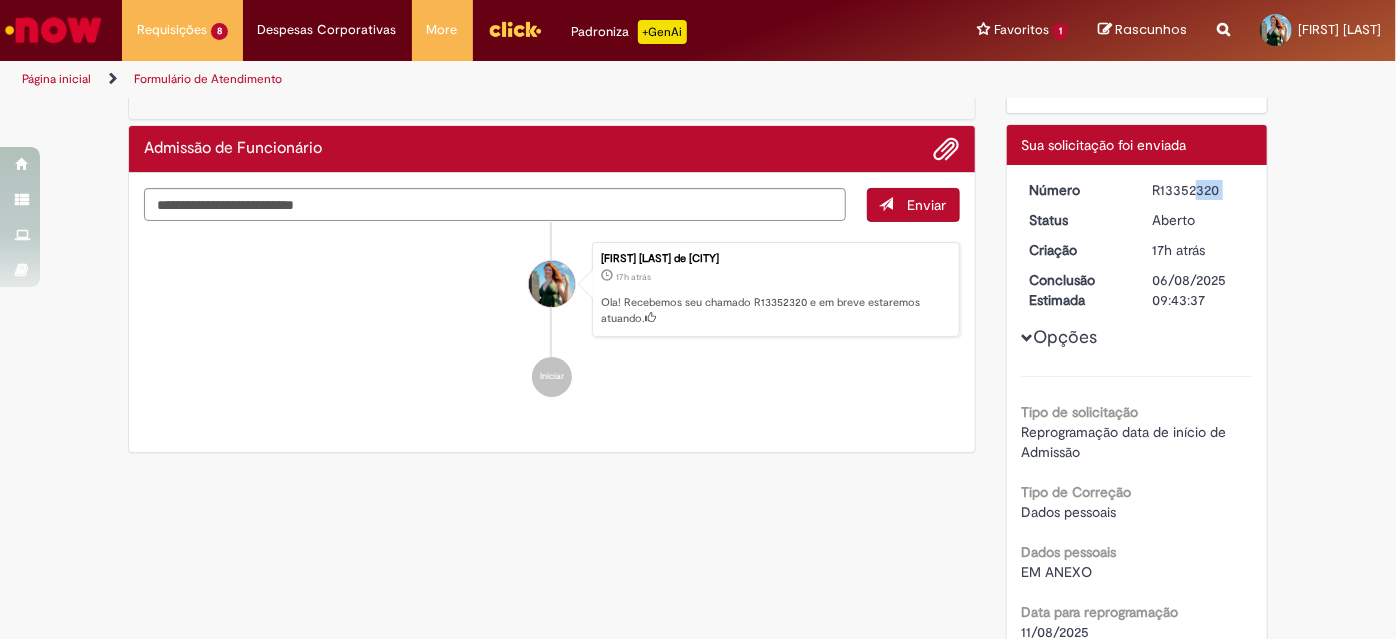 scroll, scrollTop: 0, scrollLeft: 0, axis: both 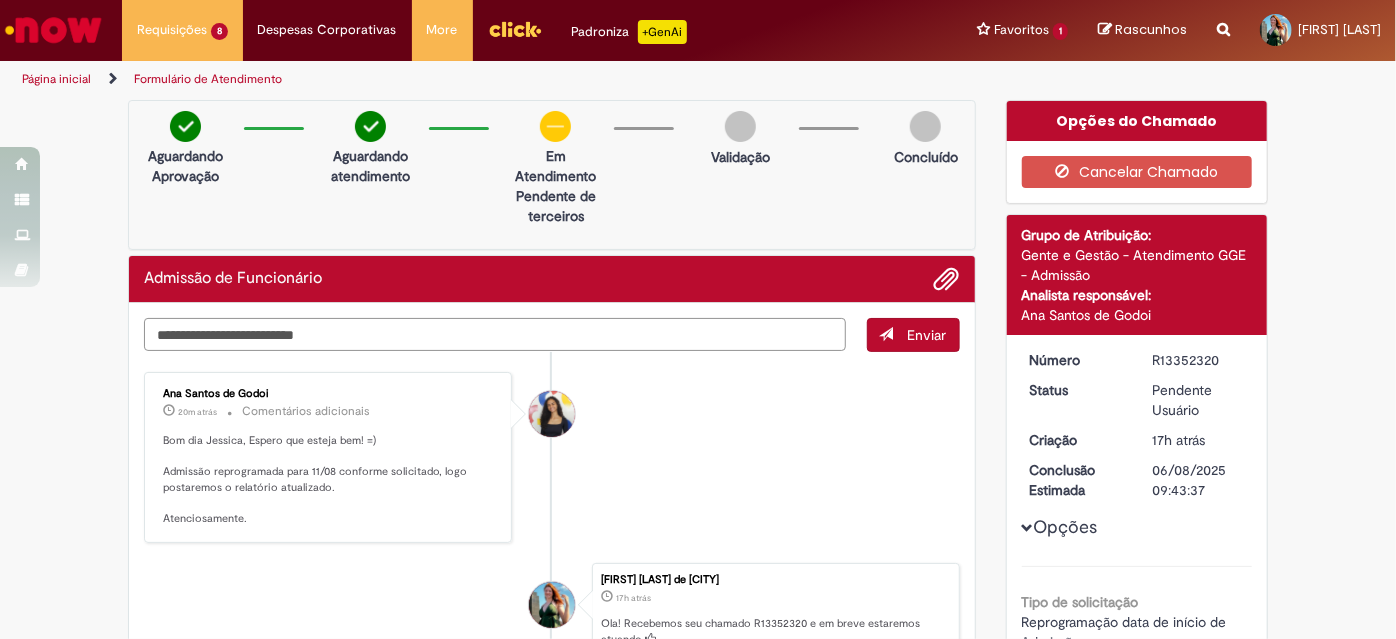 click at bounding box center [495, 334] 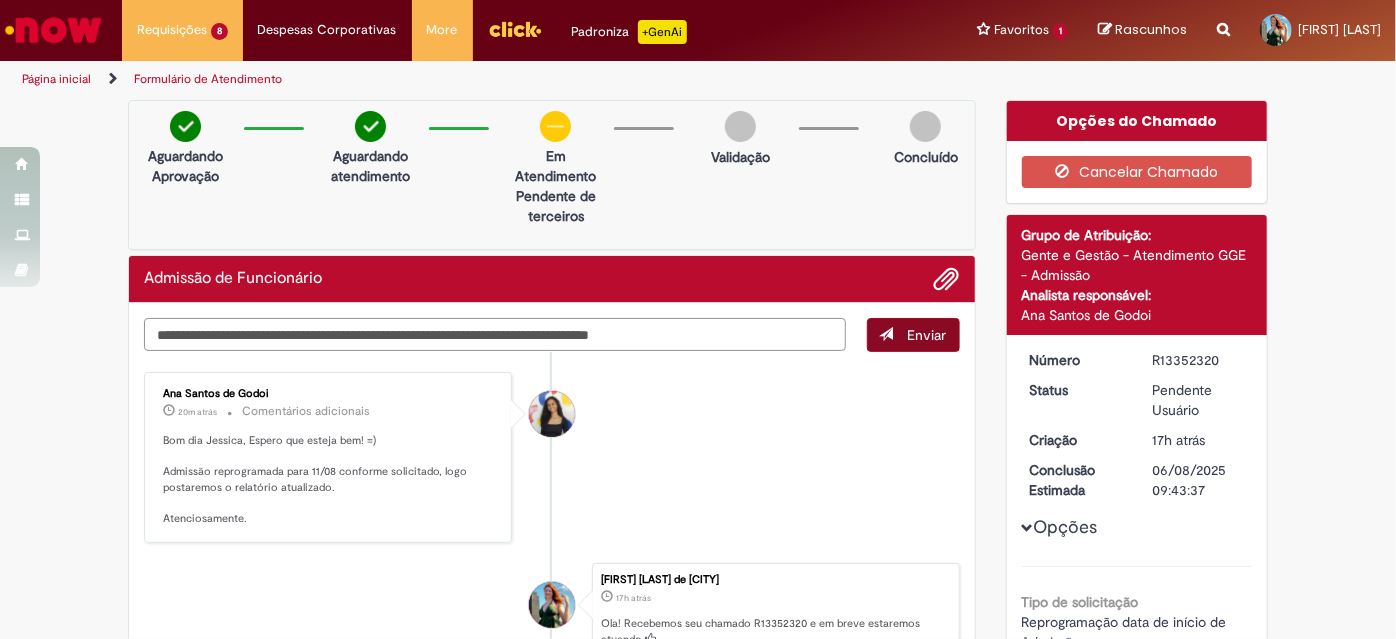 type on "**********" 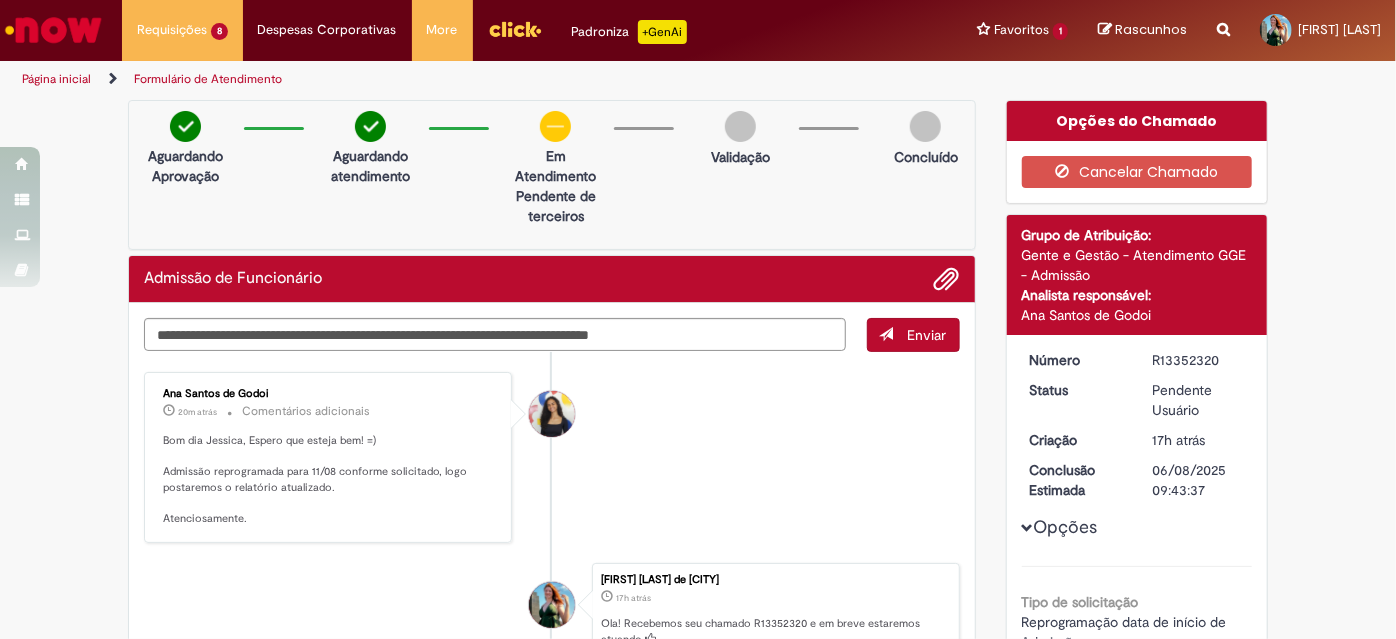 click on "Enviar" at bounding box center (913, 335) 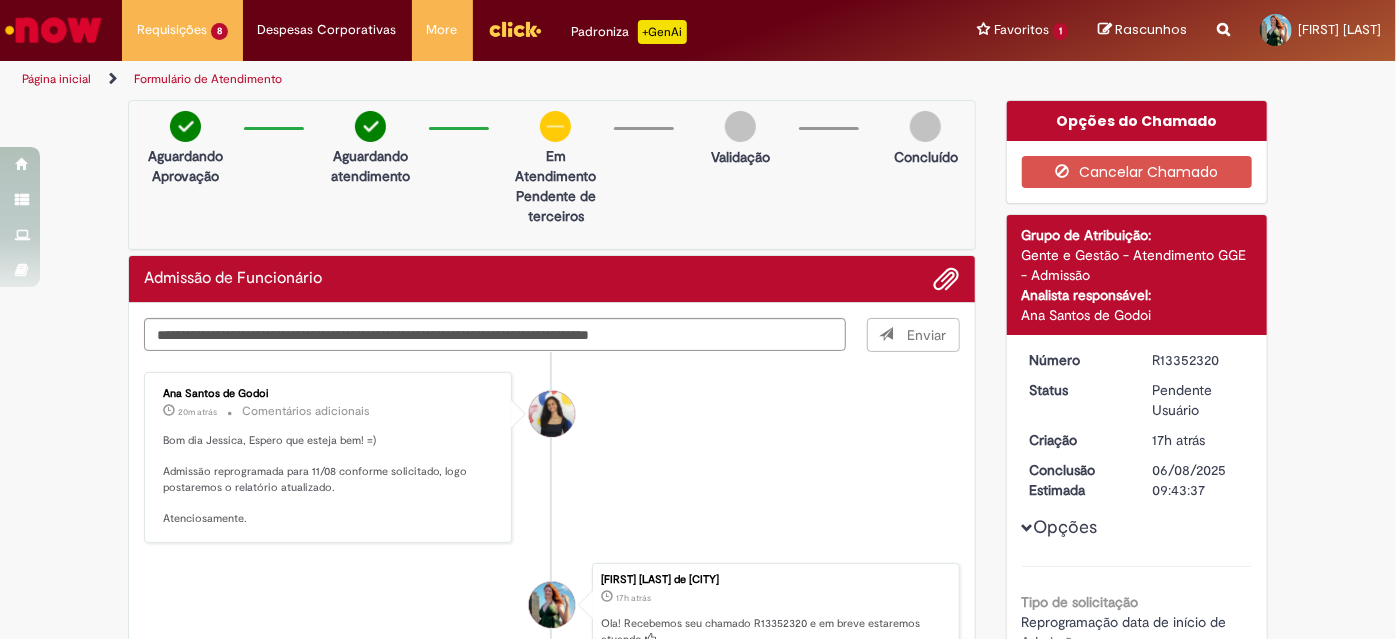 type 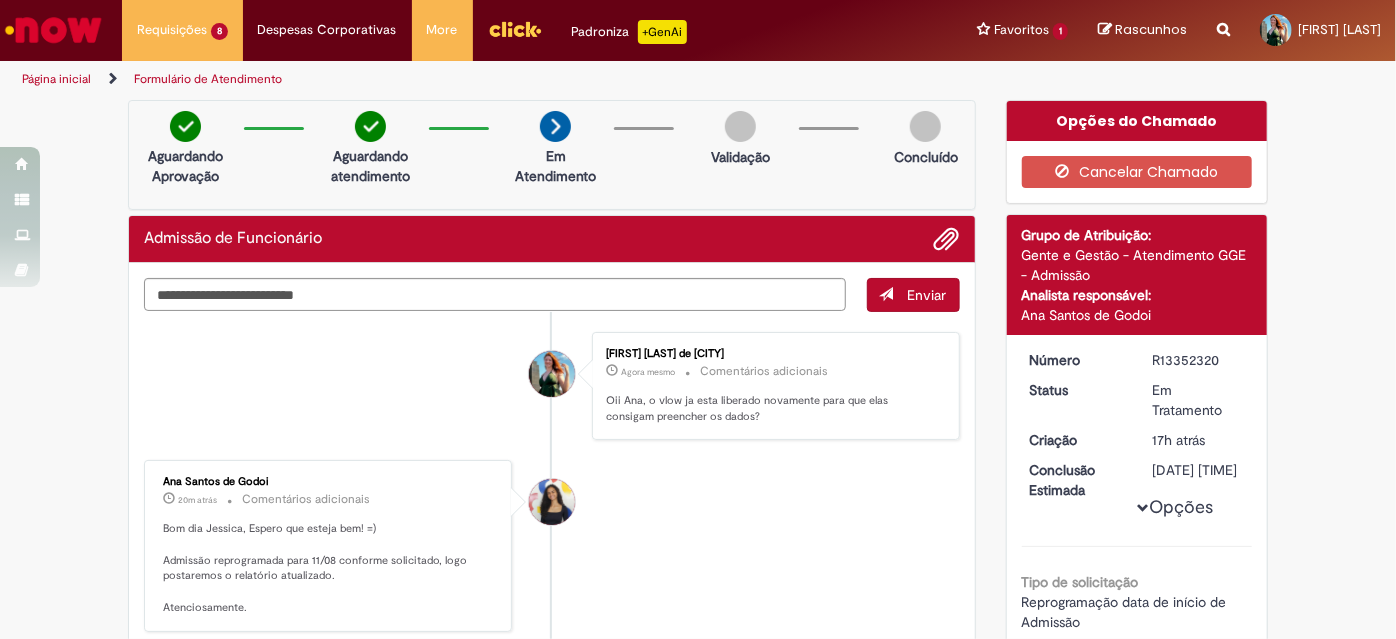 click on "Aguardando Aprovação
Aguardando atendimento
Em Atendimento
Em Atendimento
Validação
Concluído" at bounding box center [552, 155] 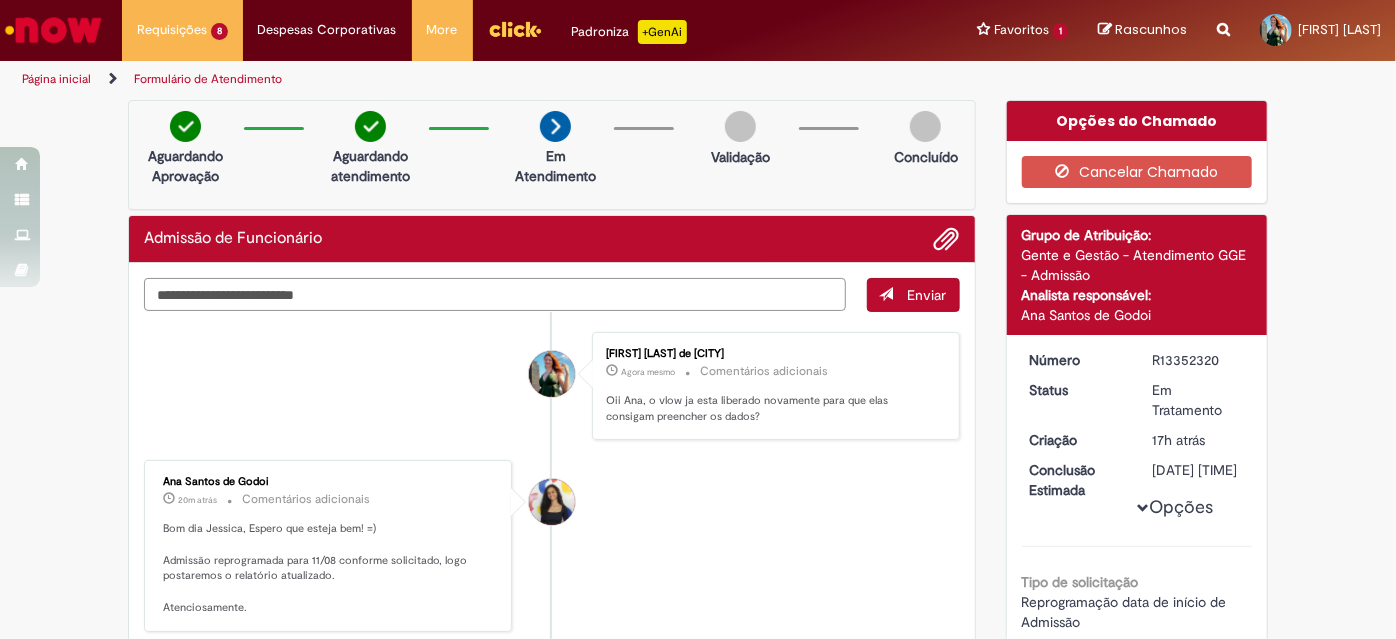 click at bounding box center (495, 294) 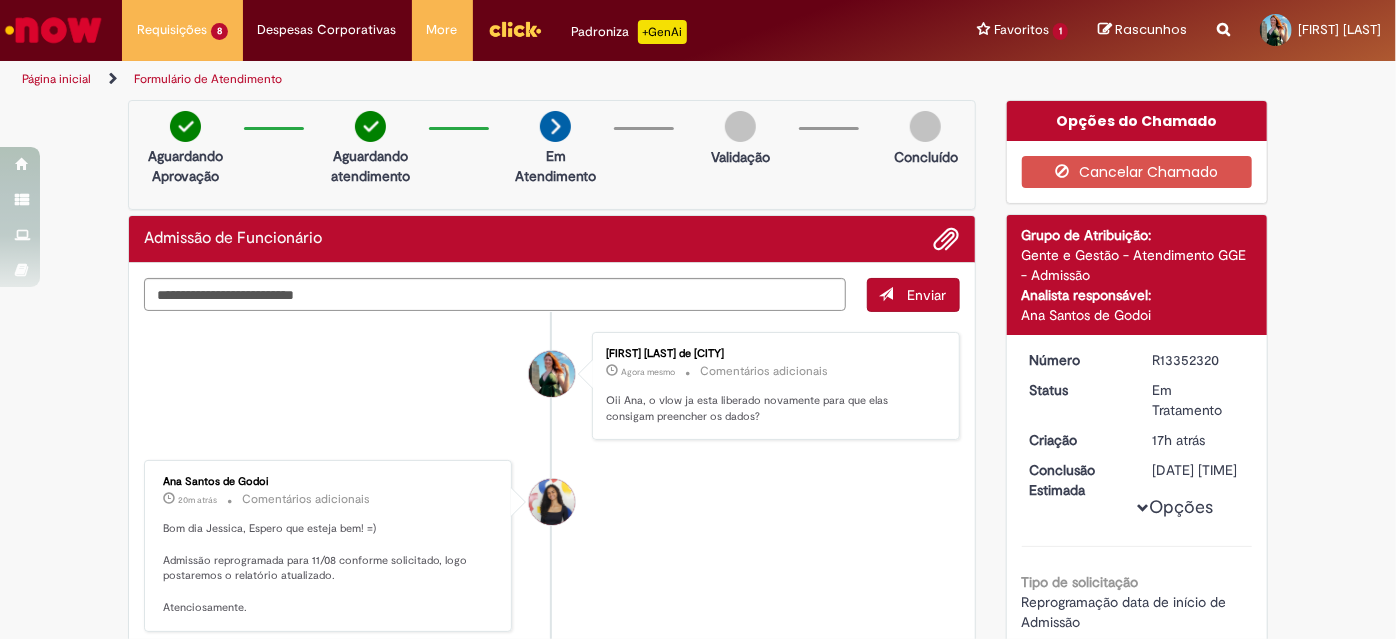 click on "Jessica Nadolni de Freitas
Agora mesmo Agora mesmo     Comentários adicionais
Oii Ana, o vlow ja esta liberado novamente para que elas consigam preencher os dados?" at bounding box center (552, 386) 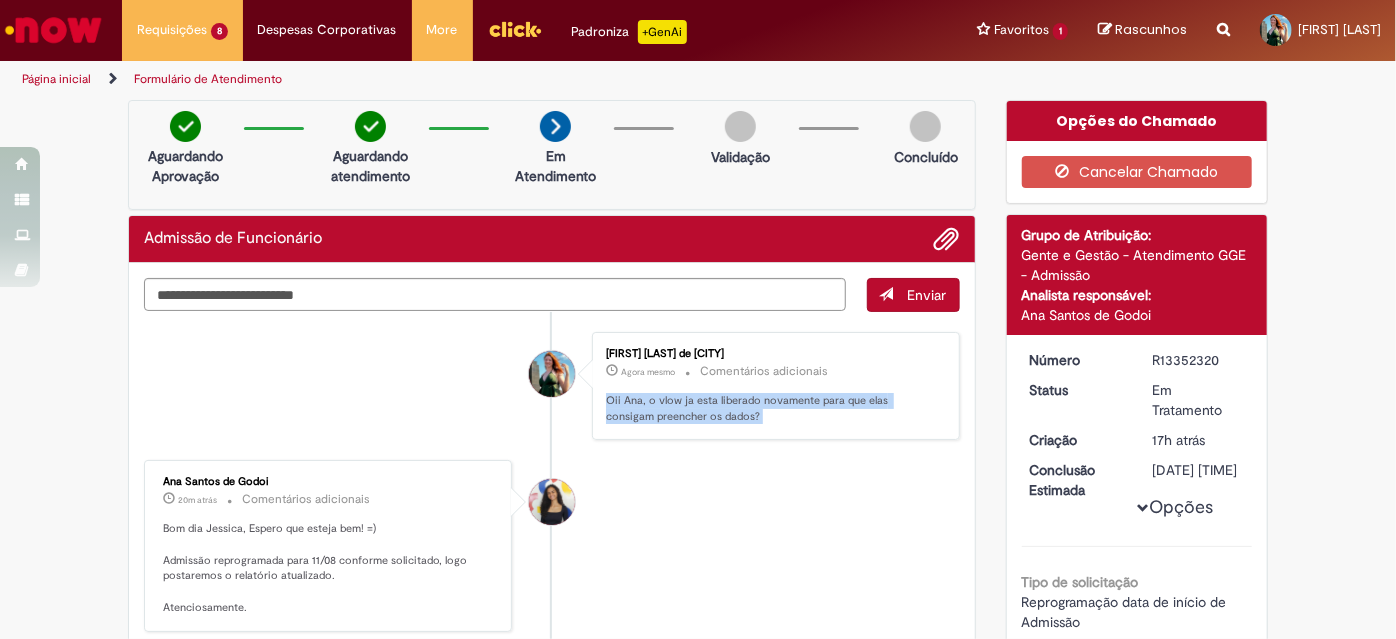 click on "Oii Ana, o vlow ja esta liberado novamente para que elas consigam preencher os dados?" at bounding box center [772, 408] 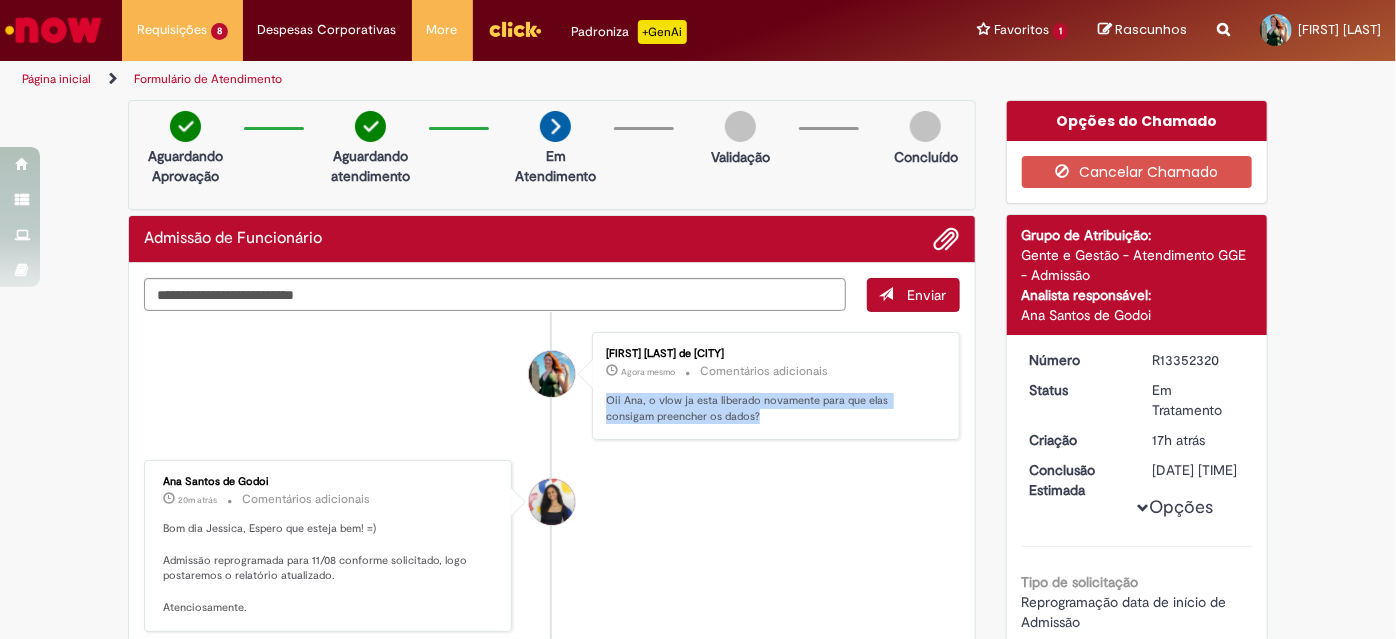 drag, startPoint x: 744, startPoint y: 420, endPoint x: 596, endPoint y: 400, distance: 149.34523 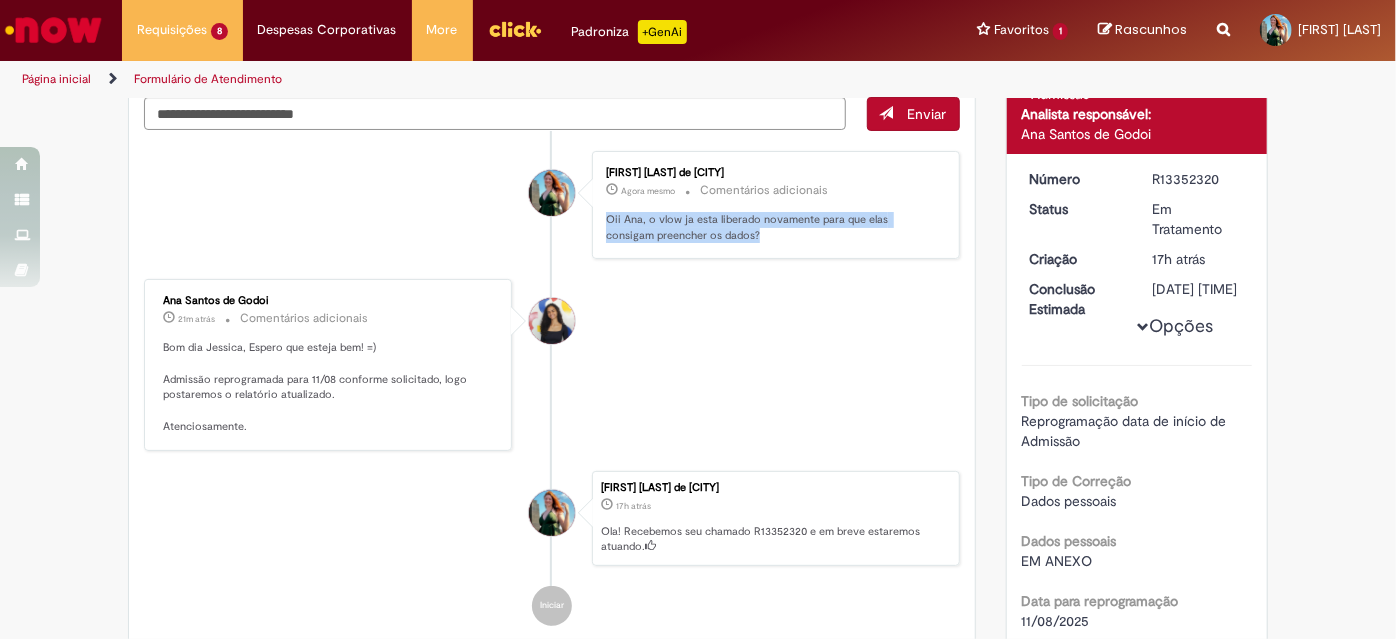 scroll, scrollTop: 0, scrollLeft: 0, axis: both 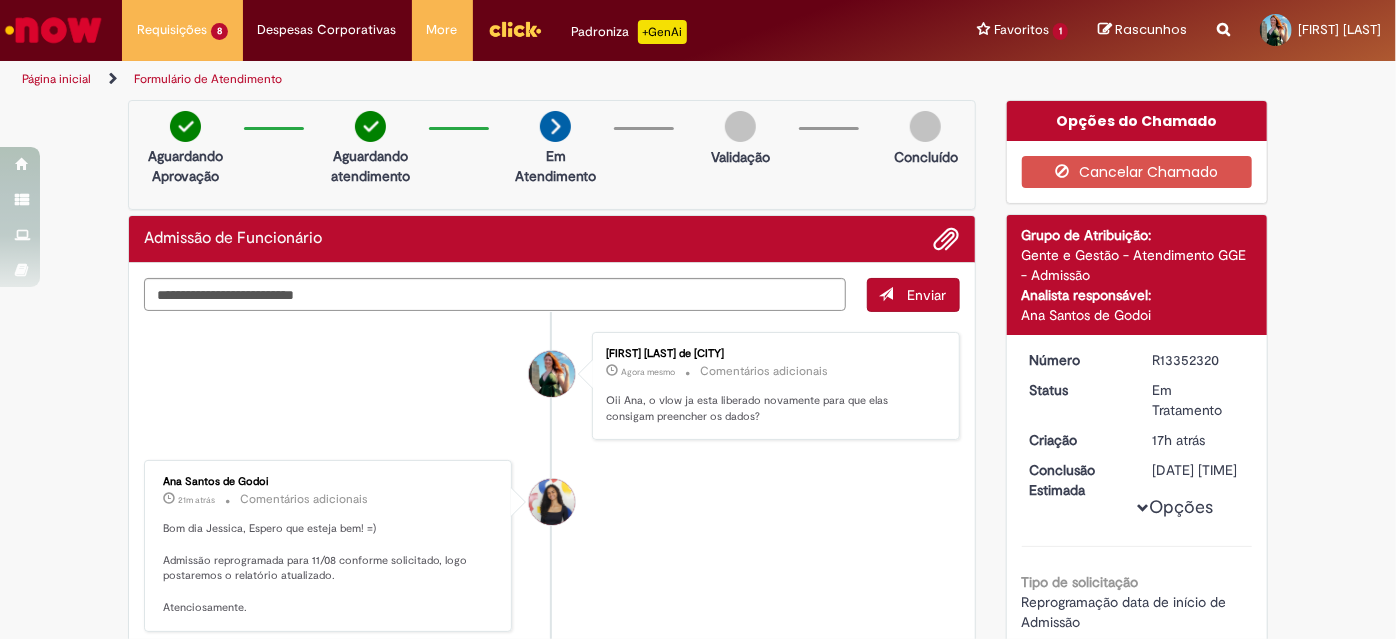 click on "Jessica Nadolni de Freitas
Agora mesmo Agora mesmo     Comentários adicionais
Oii Ana, o vlow ja esta liberado novamente para que elas consigam preencher os dados?" at bounding box center [552, 386] 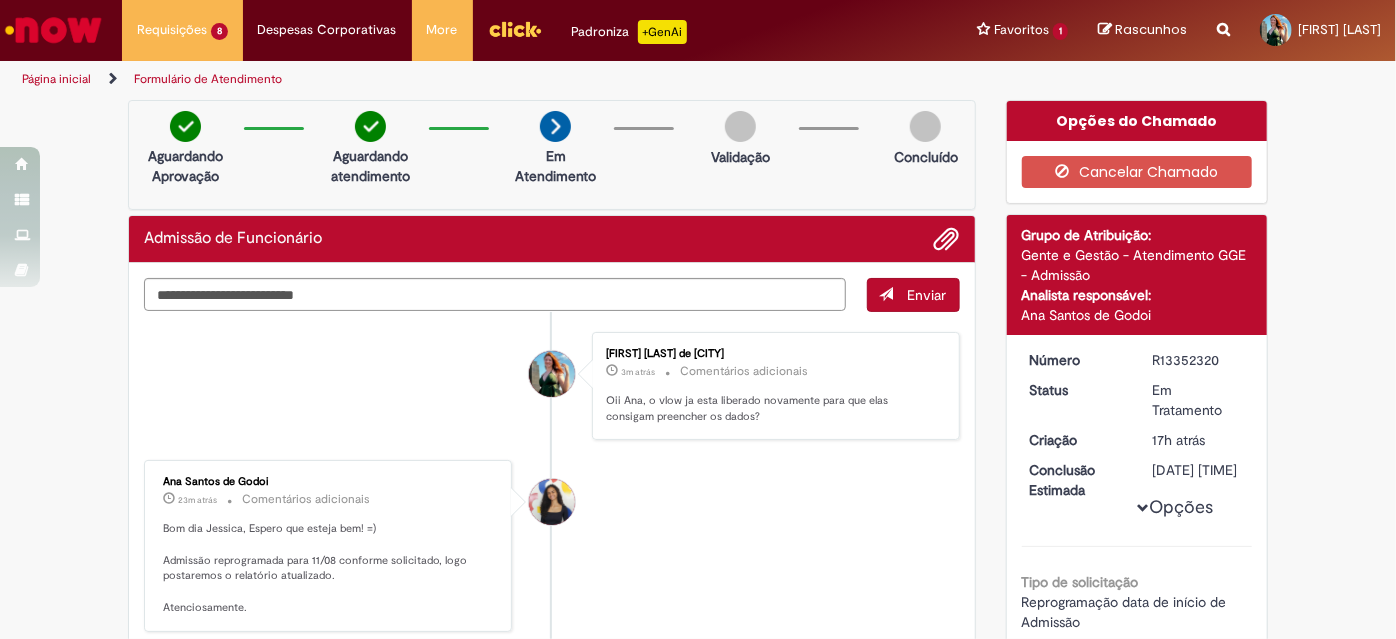 scroll, scrollTop: 0, scrollLeft: 0, axis: both 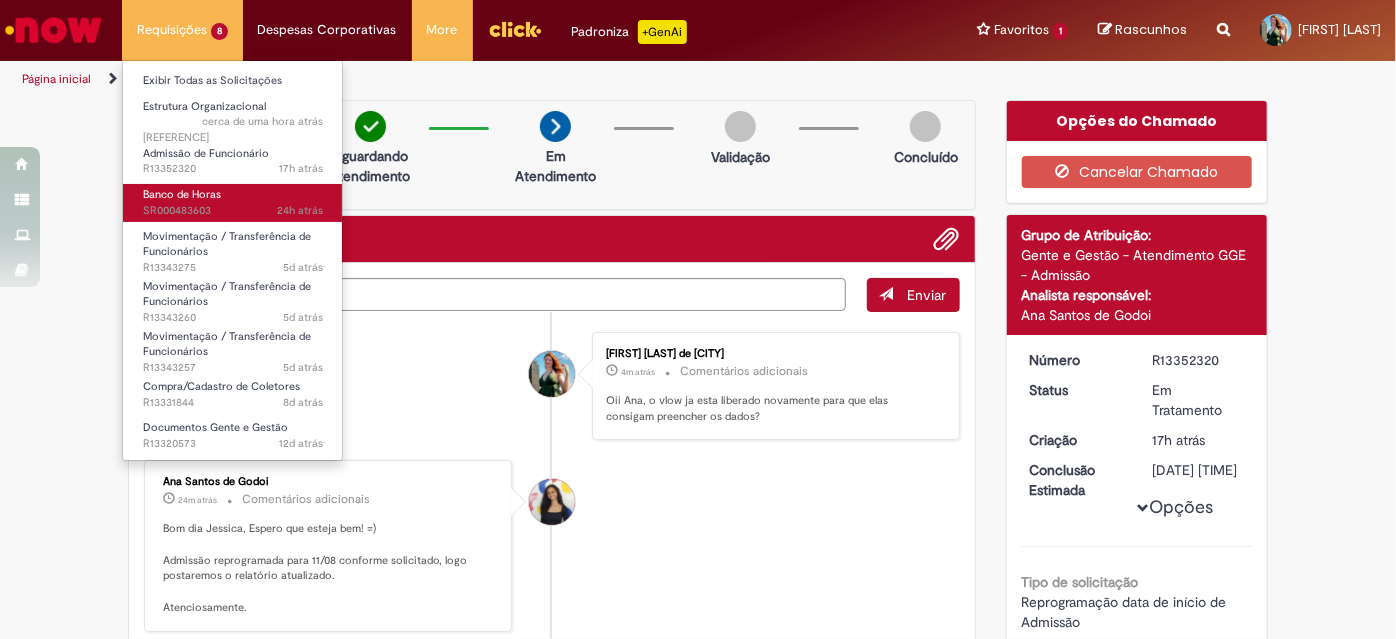 click on "Banco de Horas
24h atrás 24 horas atrás  SR000483603" at bounding box center [233, 202] 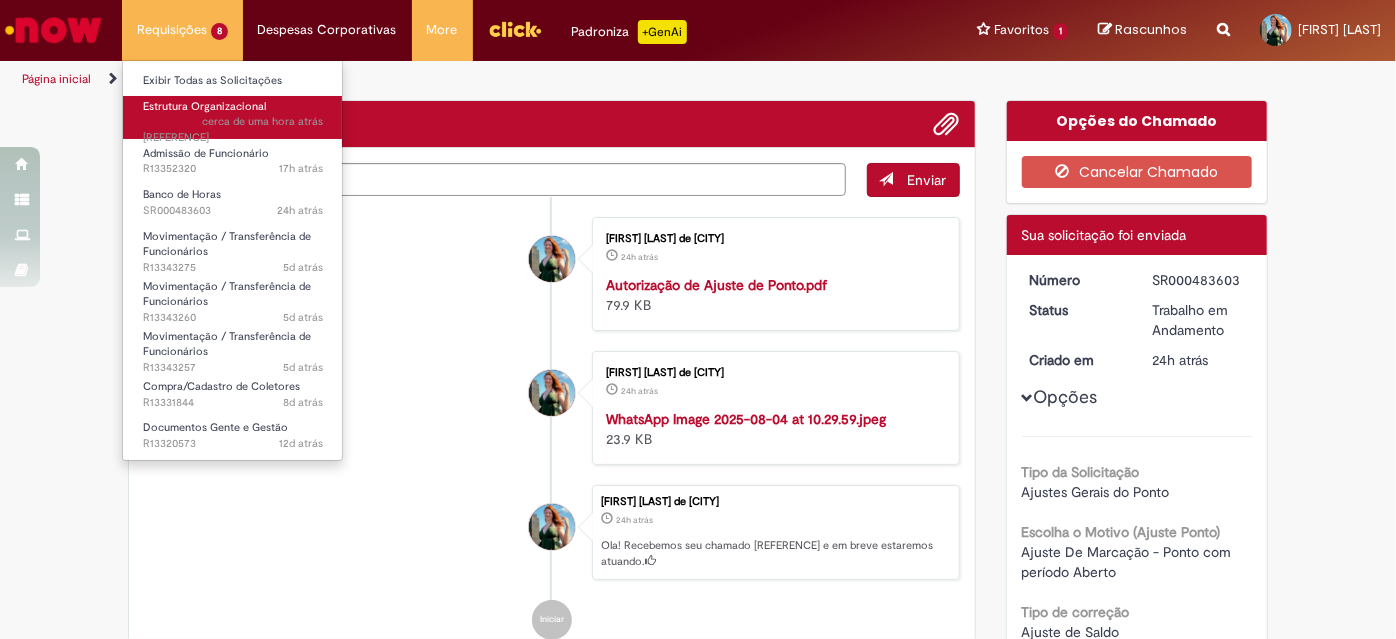 click on "Estrutura Organizacional" at bounding box center [204, 106] 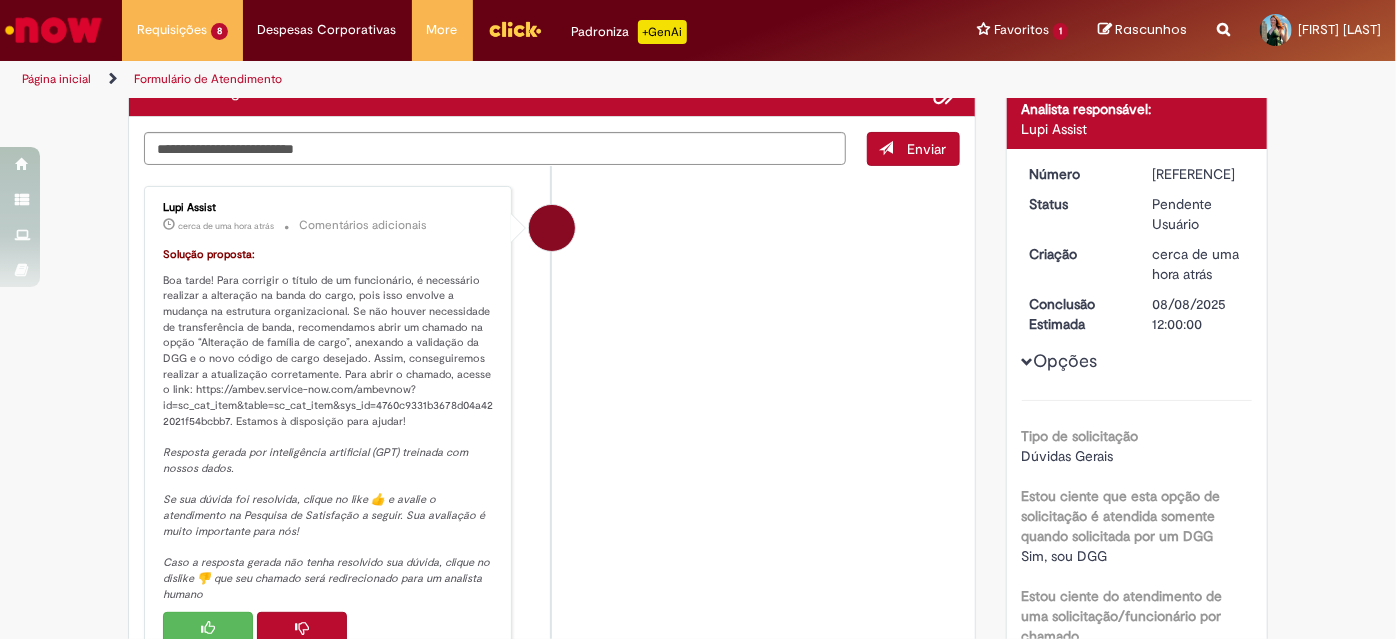 scroll, scrollTop: 368, scrollLeft: 0, axis: vertical 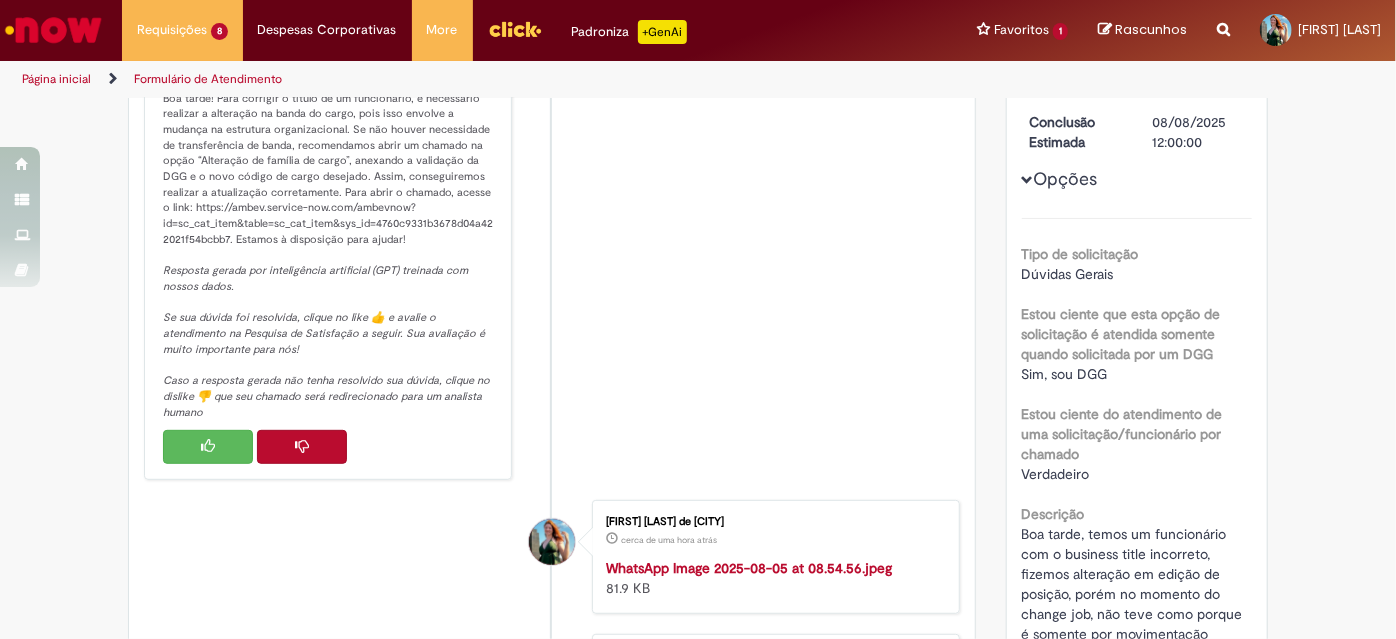 click at bounding box center (208, 447) 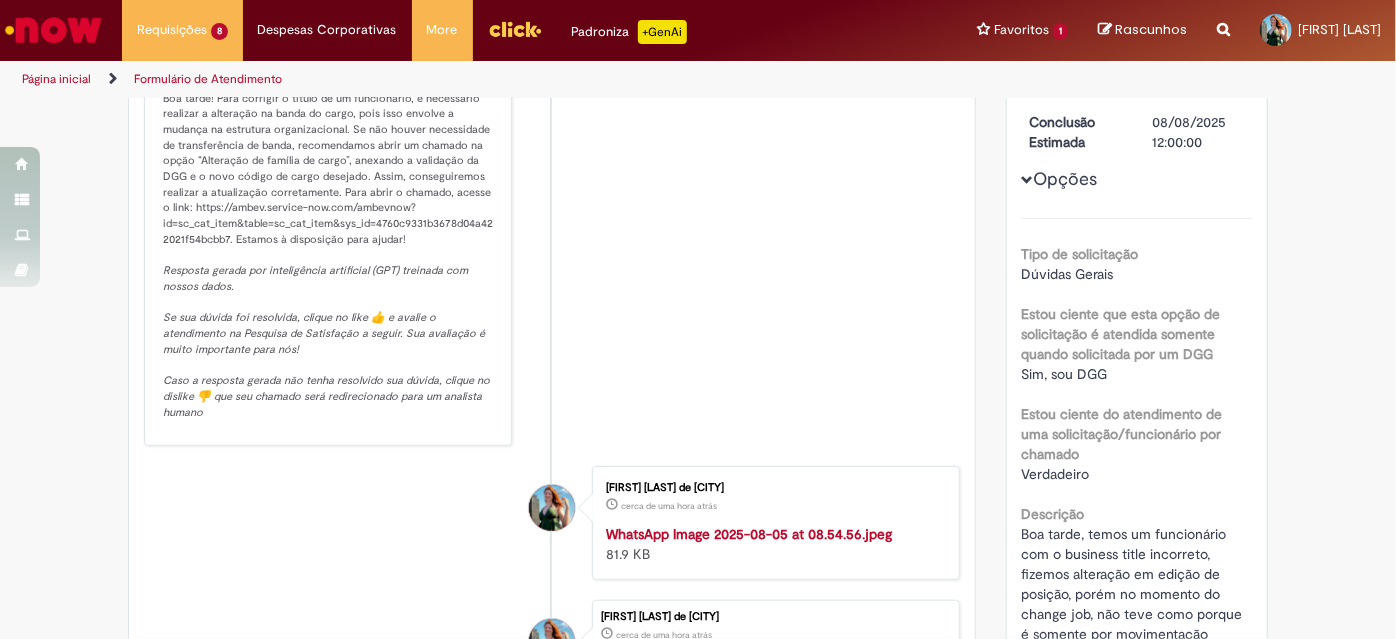 click on "[COMPANY] Assist
cerca de uma hora atrás cerca de uma hora atrás     Comentários adicionais
Solução proposta: Boa tarde! Para corrigir o título de um funcionário, é necessário realizar a alteração na banda do cargo, pois isso envolve a mudança na estrutura organizacional. Se não houver necessidade de transferência de banda, recomendamos abrir um chamado na opção “Alteração de família de cargo”, anexando a validação da DGG e o novo código de cargo desejado. Assim, conseguiremos realizar a atualização corretamente. Para abrir o chamado, acesse o link: https://ambev.service-now.com/ambevnow?id=sc_cat_item&table=sc_cat_item&sys_id=4760c9331b3678d04a422021f54bcbb7. Estamos à disposição para ajudar!   Resposta gerada por inteligência artificial (GPT) treinada com nossos dados." at bounding box center (328, 225) 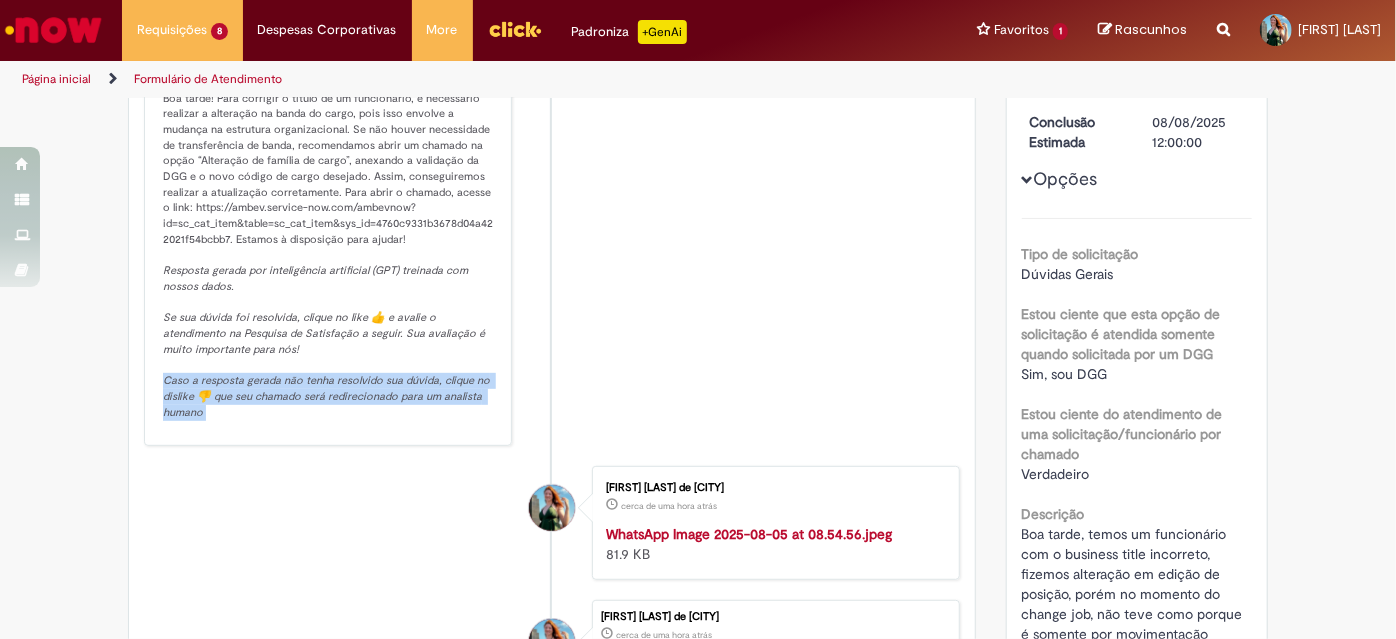 click on "[COMPANY] Assist
cerca de uma hora atrás cerca de uma hora atrás     Comentários adicionais
Solução proposta: Boa tarde! Para corrigir o título de um funcionário, é necessário realizar a alteração na banda do cargo, pois isso envolve a mudança na estrutura organizacional. Se não houver necessidade de transferência de banda, recomendamos abrir um chamado na opção “Alteração de família de cargo”, anexando a validação da DGG e o novo código de cargo desejado. Assim, conseguiremos realizar a atualização corretamente. Para abrir o chamado, acesse o link: https://ambev.service-now.com/ambevnow?id=sc_cat_item&table=sc_cat_item&sys_id=4760c9331b3678d04a422021f54bcbb7. Estamos à disposição para ajudar!   Resposta gerada por inteligência artificial (GPT) treinada com nossos dados." at bounding box center (328, 225) 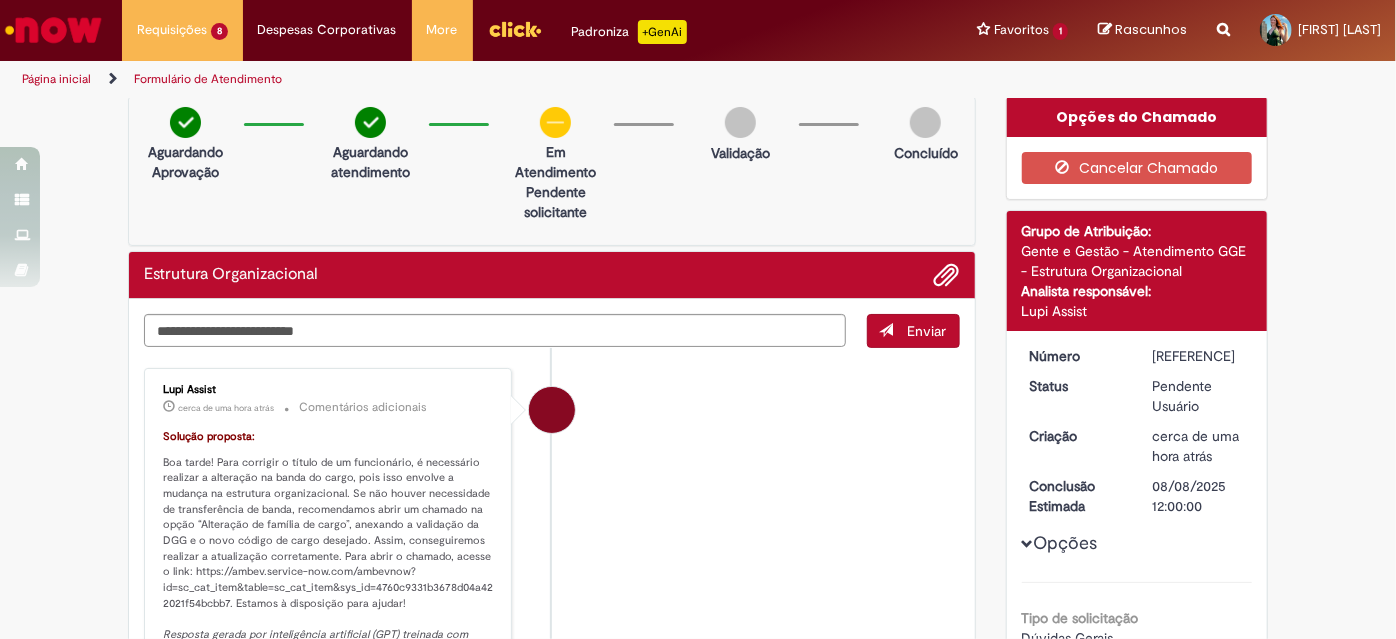 click on "Solução proposta:" at bounding box center [329, 437] 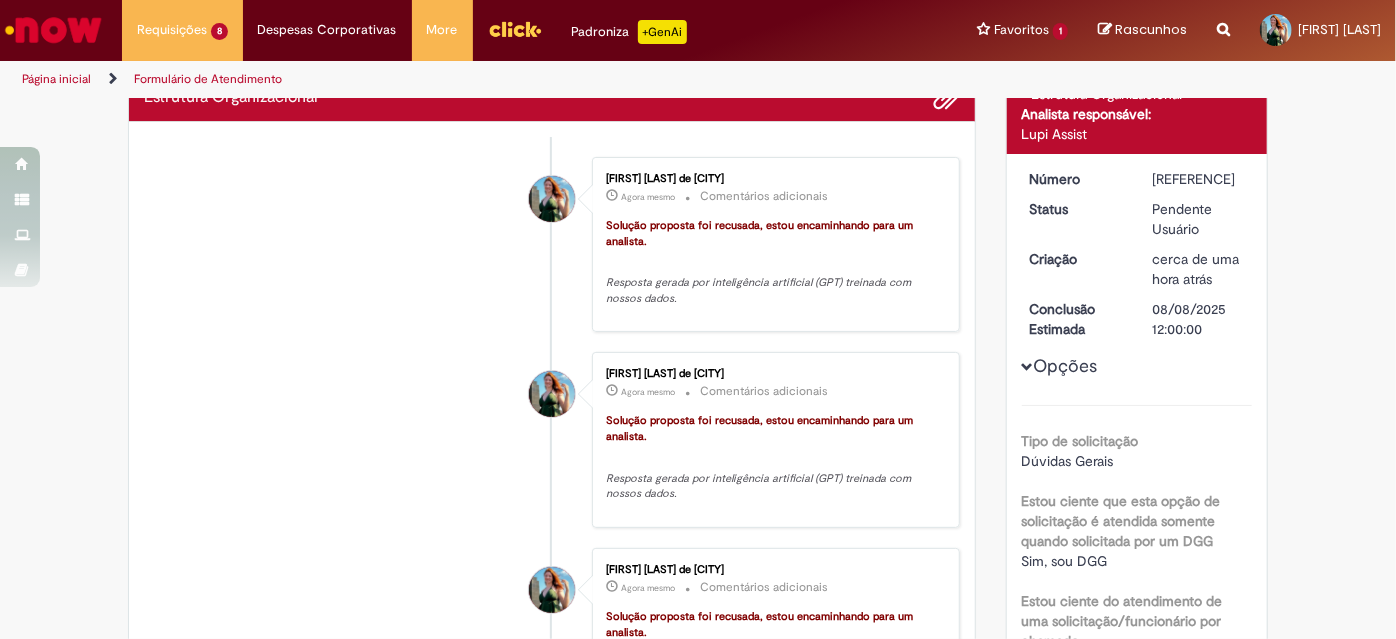 scroll, scrollTop: 0, scrollLeft: 0, axis: both 